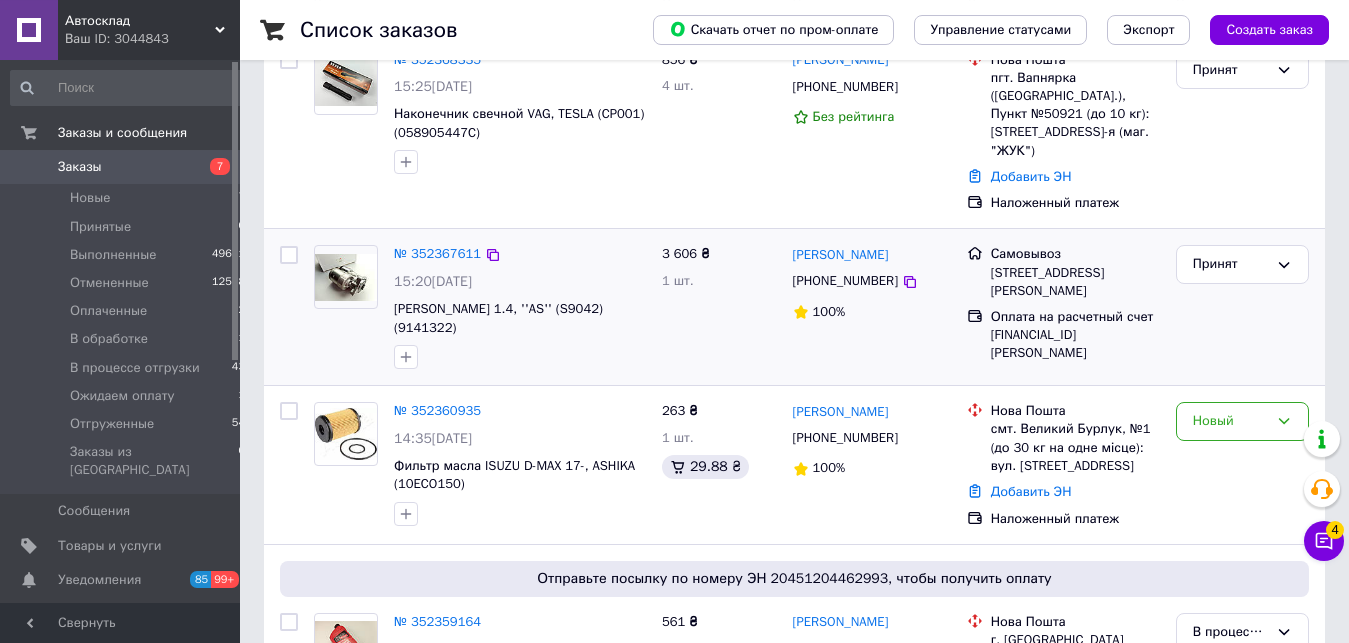 scroll, scrollTop: 204, scrollLeft: 0, axis: vertical 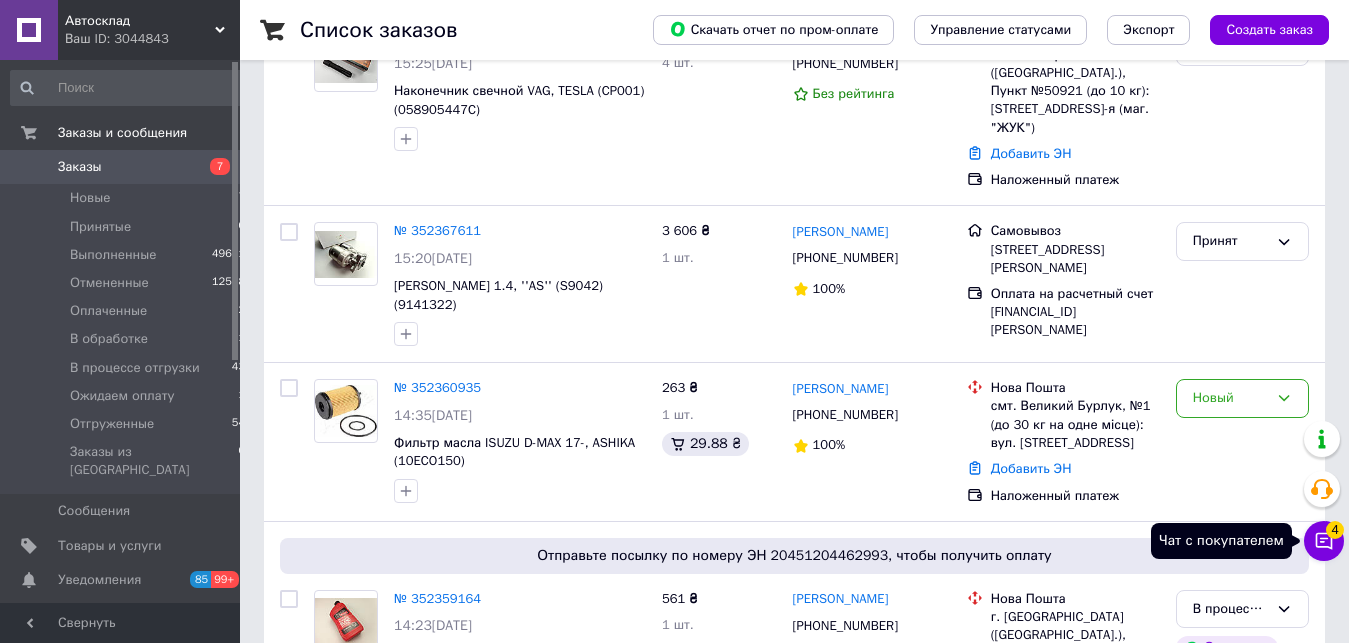 click 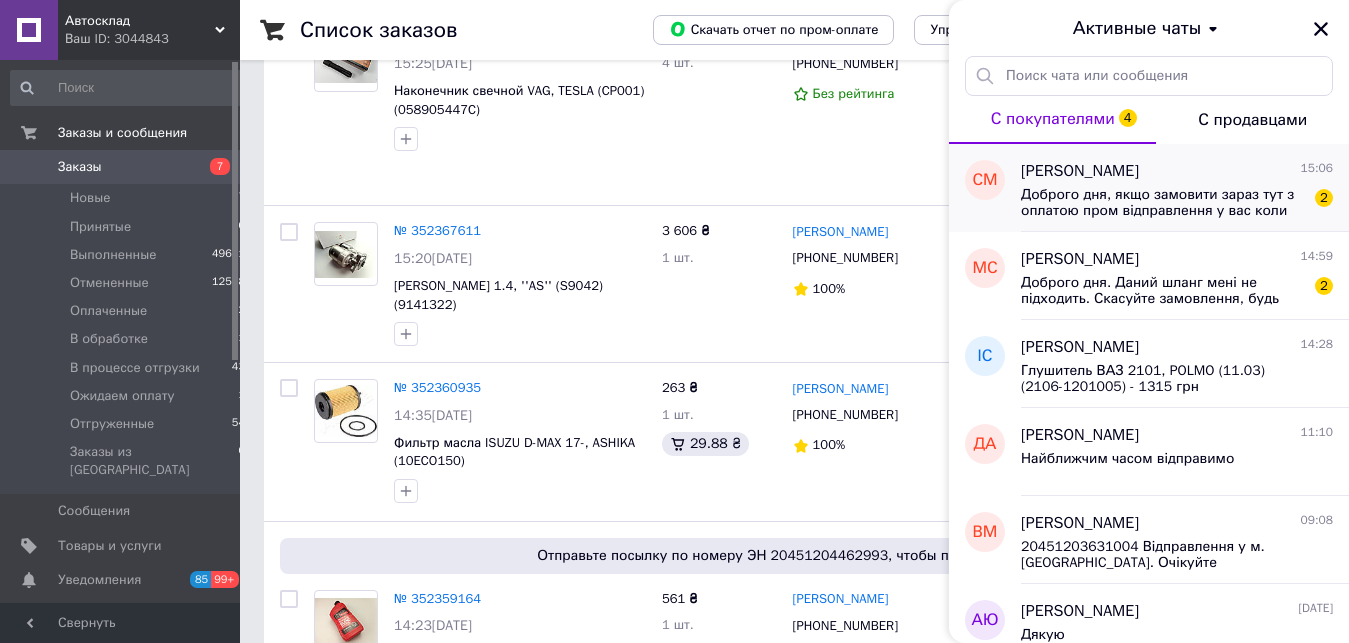 click on "Доброго дня,  якщо замовити зараз тут з оплатою пром відправлення у вас коли буде?" at bounding box center (1163, 203) 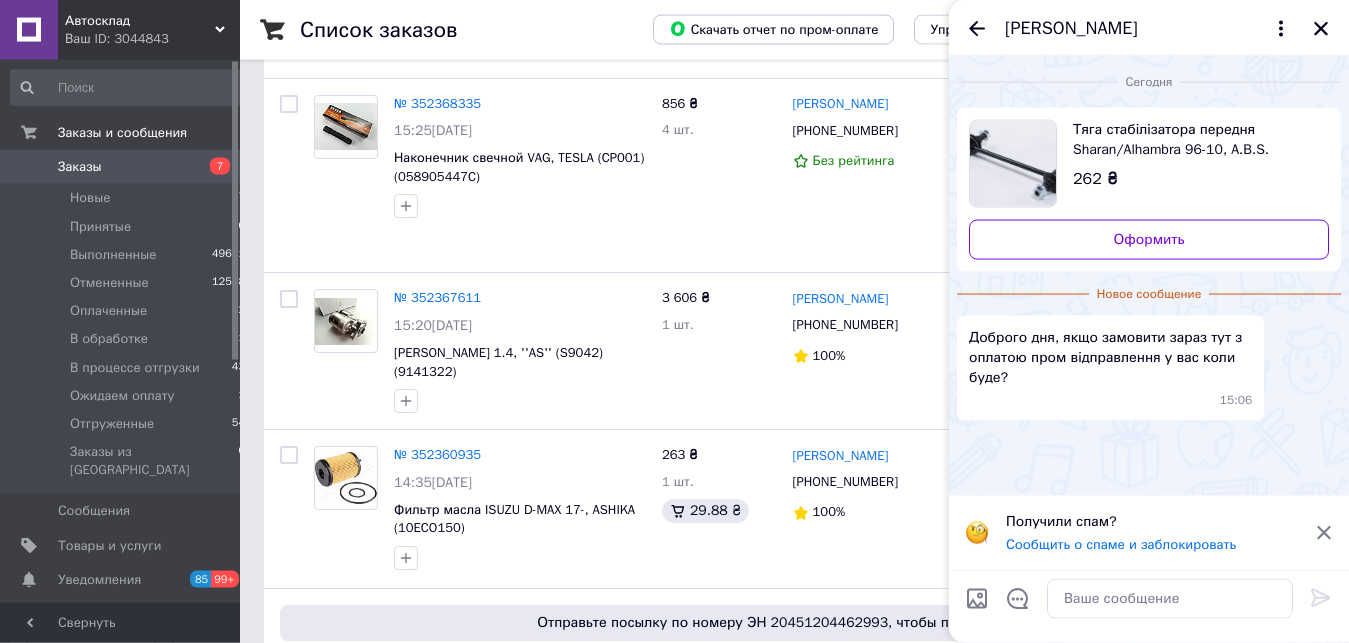 scroll, scrollTop: 102, scrollLeft: 0, axis: vertical 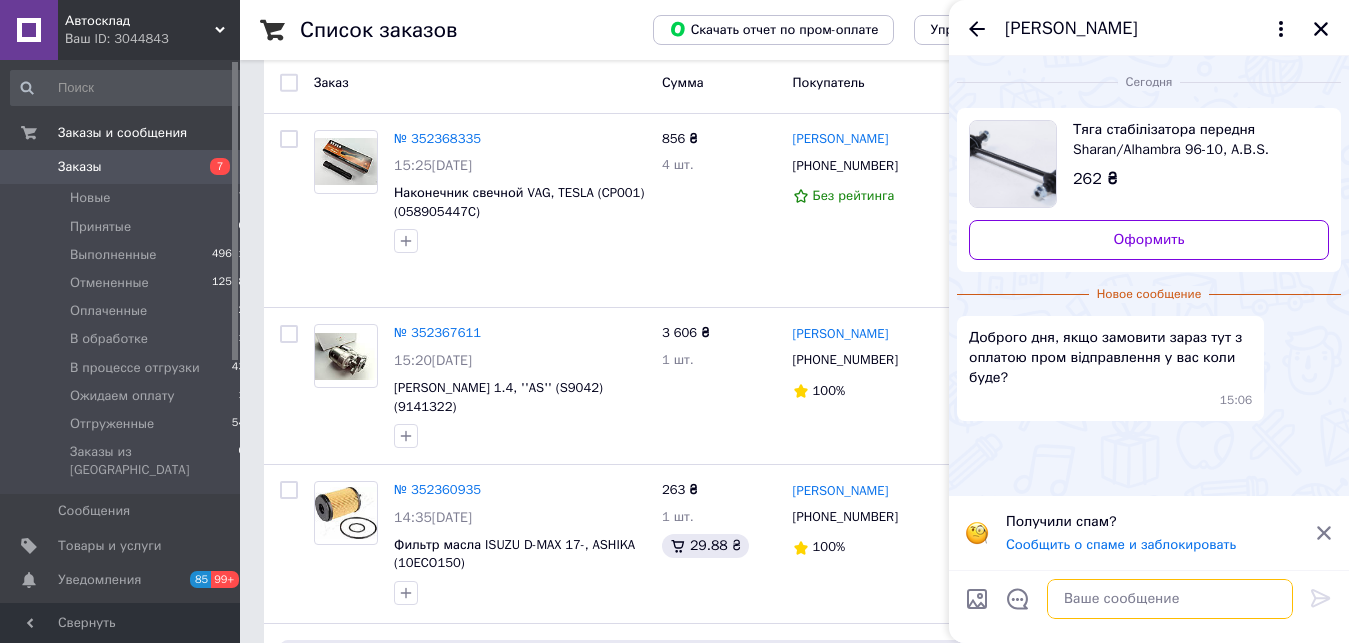 click at bounding box center [1170, 599] 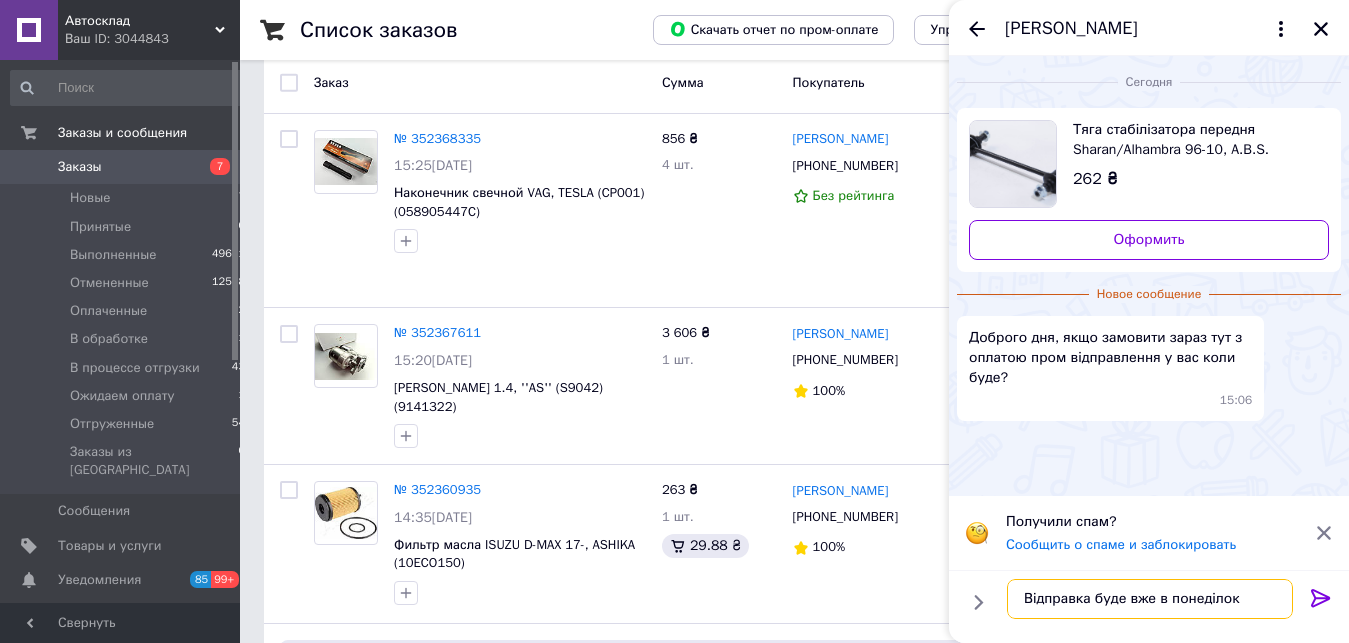 click on "Відправка буде вже в понеділок" at bounding box center (1150, 599) 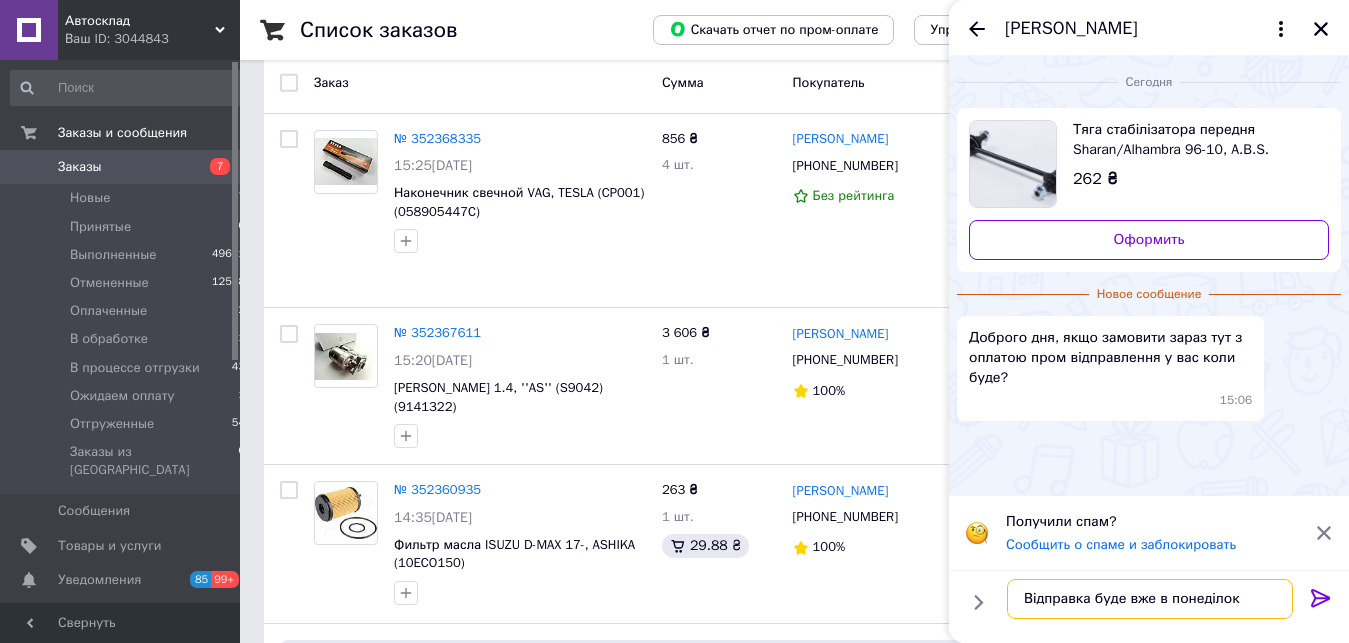 scroll, scrollTop: 9, scrollLeft: 0, axis: vertical 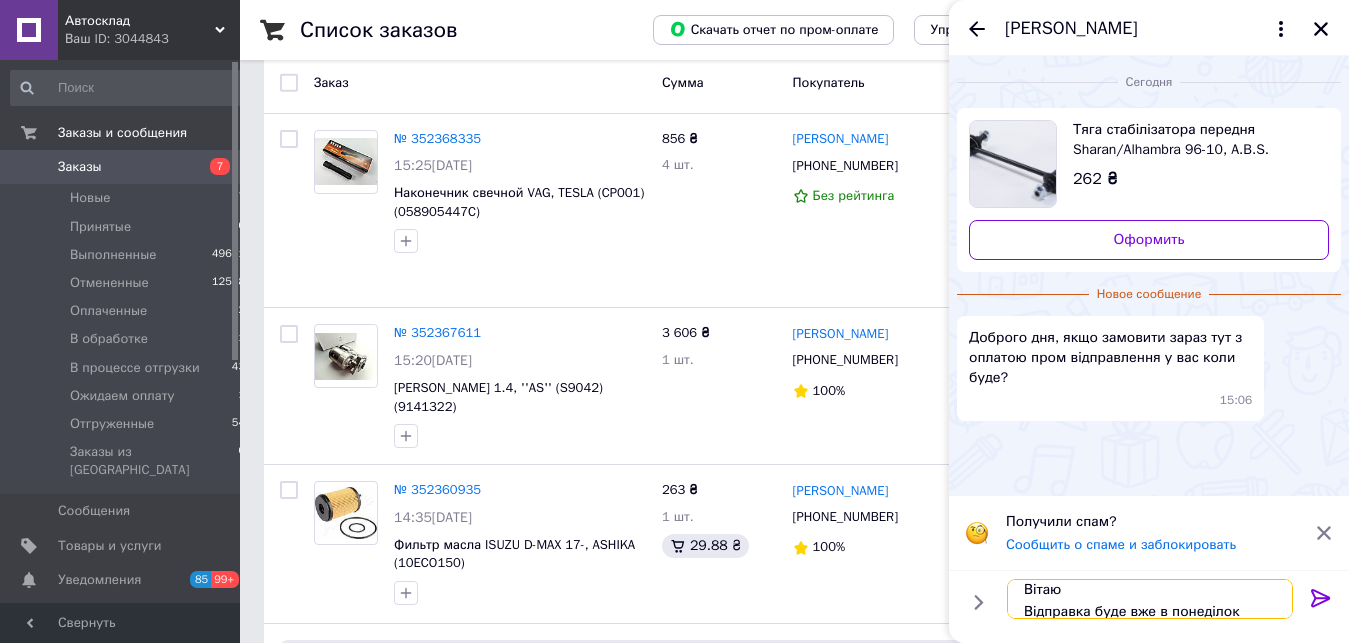 type on "Вітаю
Відправка буде вже в понеділок" 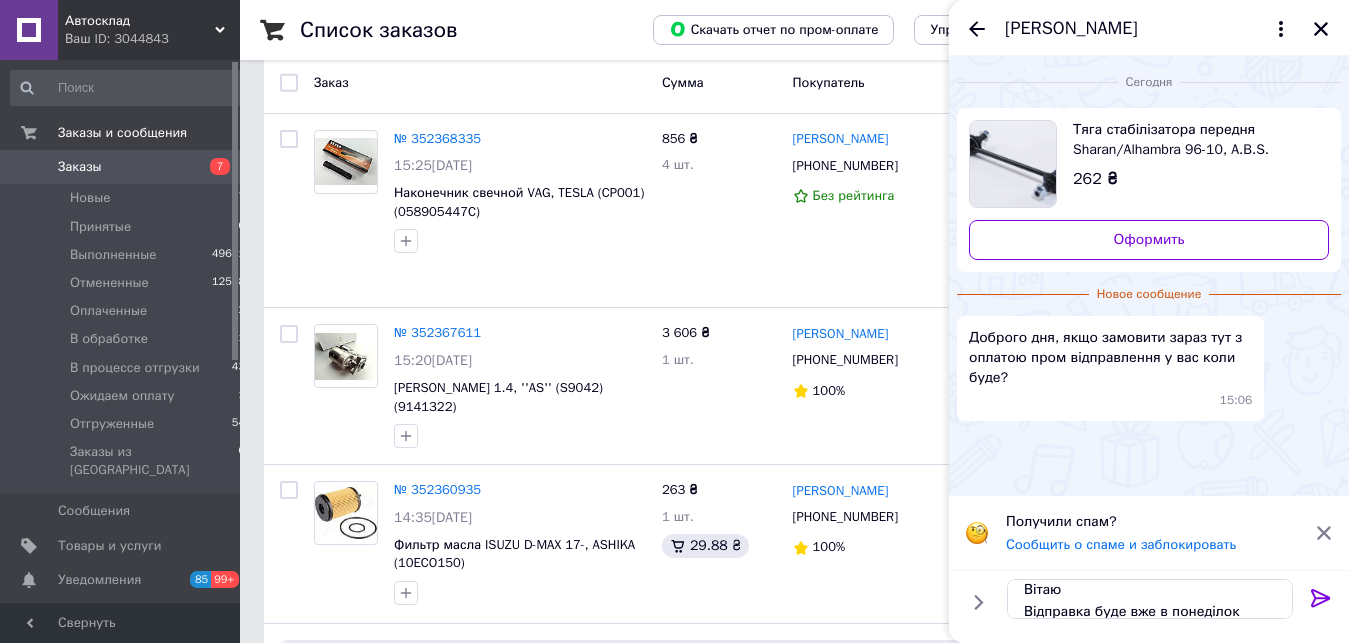 click 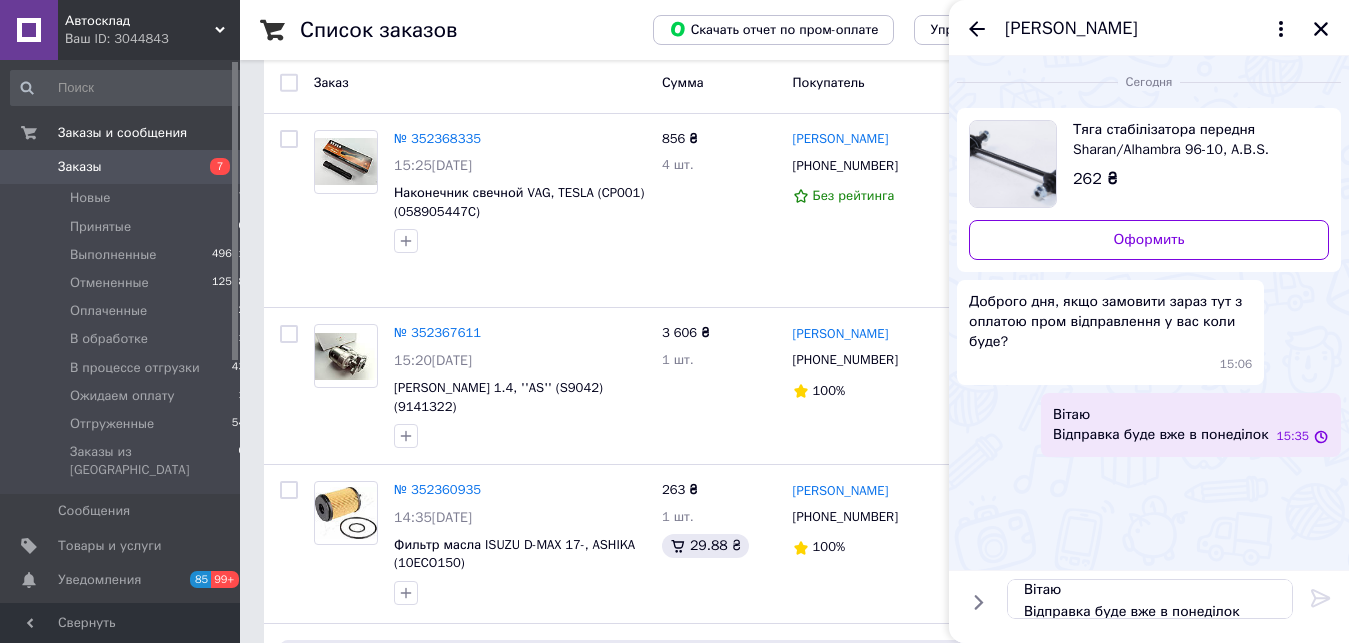 type 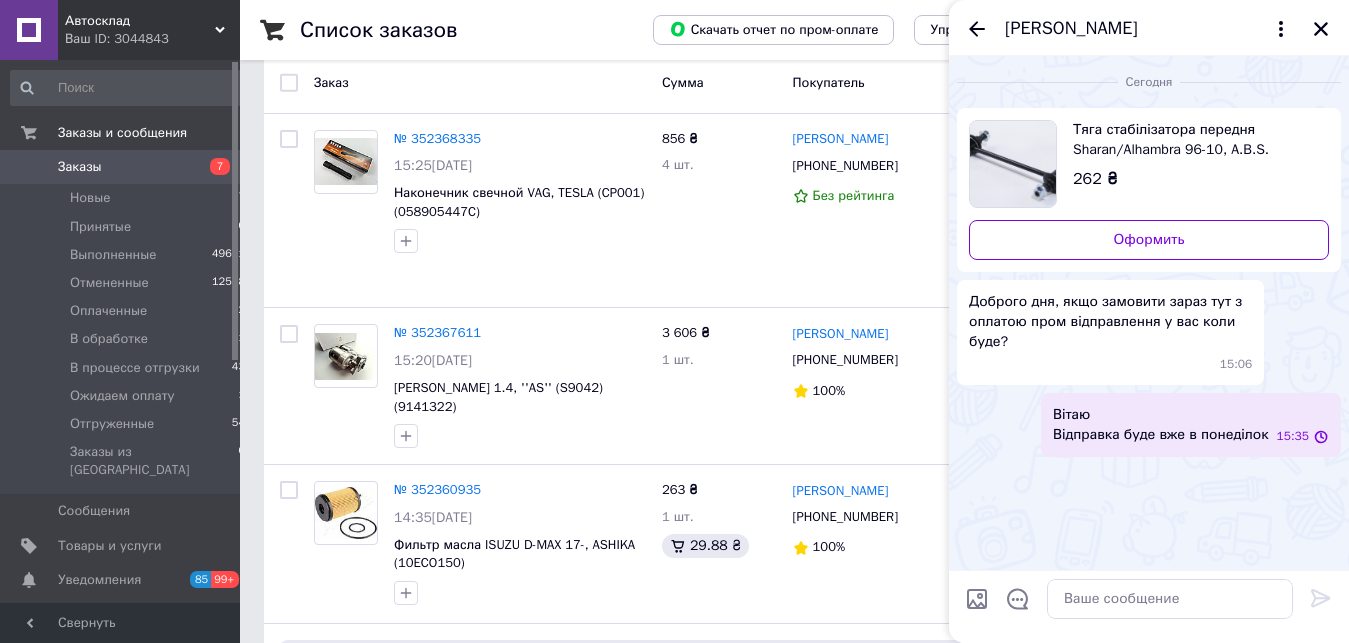 scroll, scrollTop: 0, scrollLeft: 0, axis: both 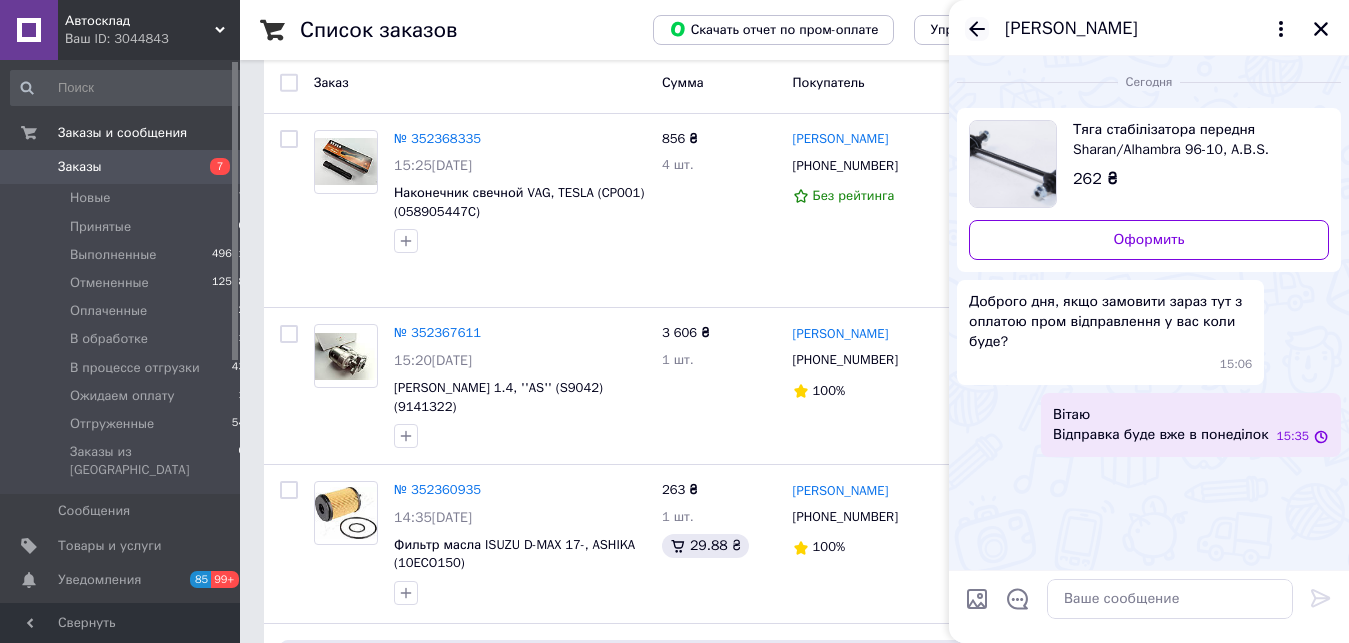 click 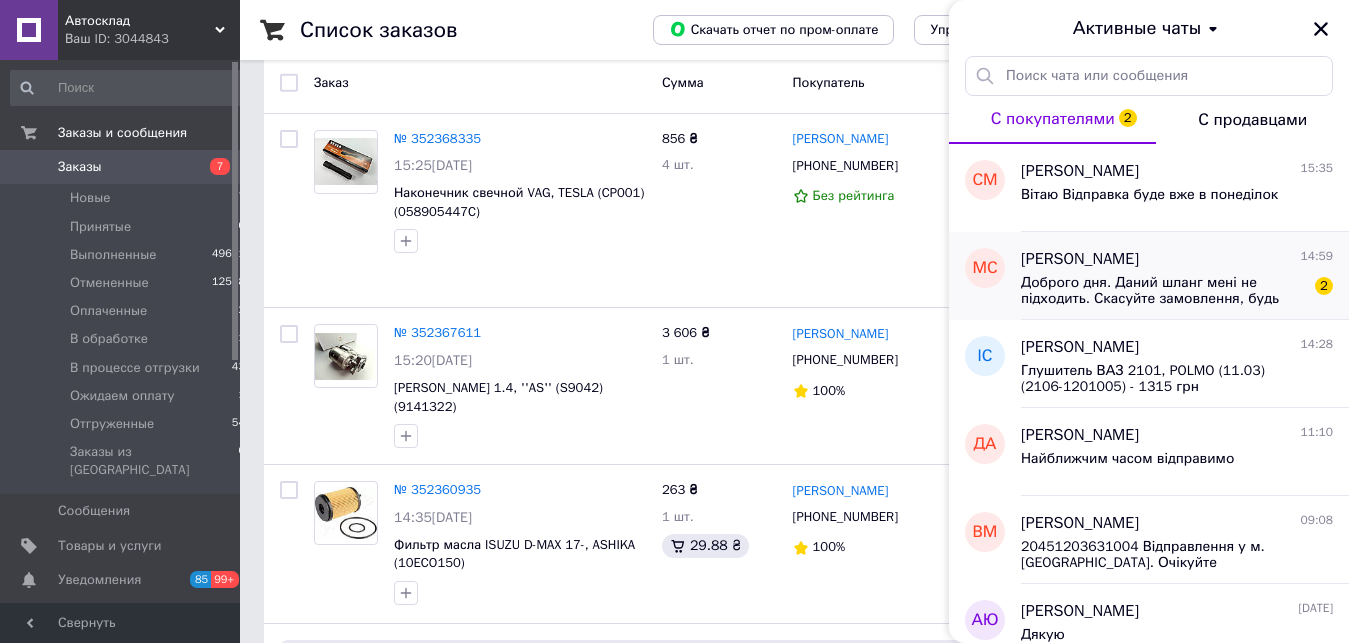 click on "Доброго дня. Даний шланг мені не підходить. Скасуйте замовлення, будь ласка." at bounding box center (1163, 291) 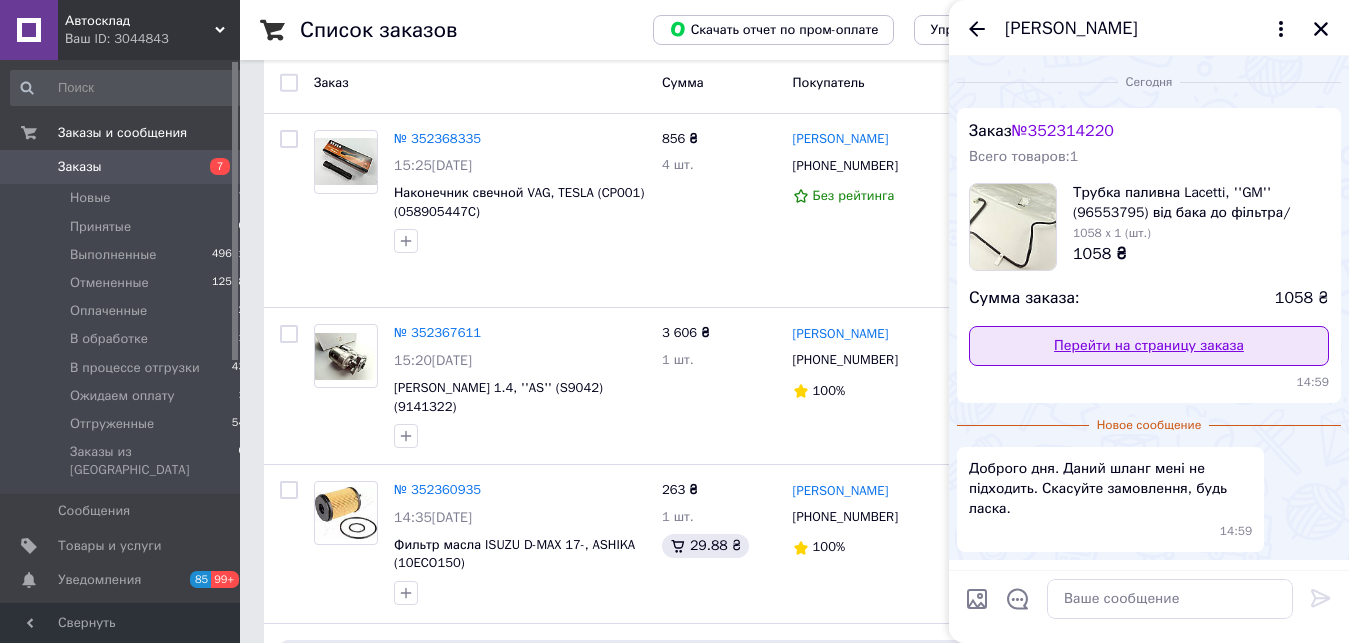 scroll, scrollTop: 63, scrollLeft: 0, axis: vertical 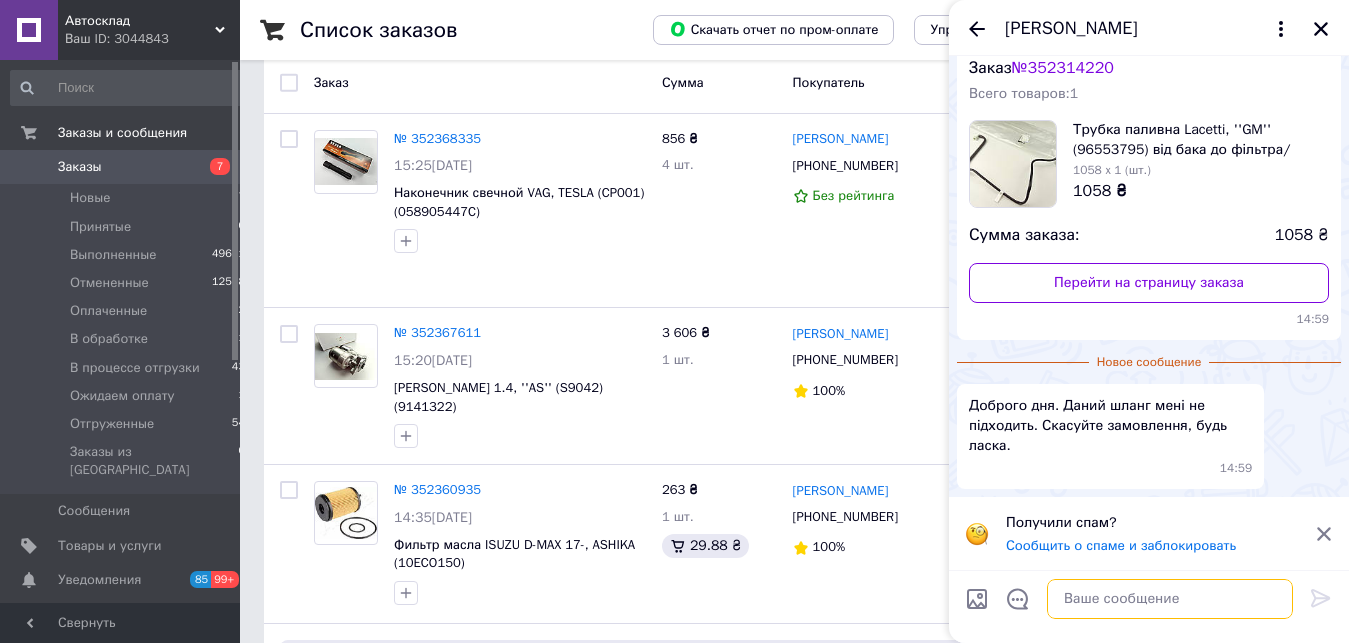click at bounding box center (1170, 599) 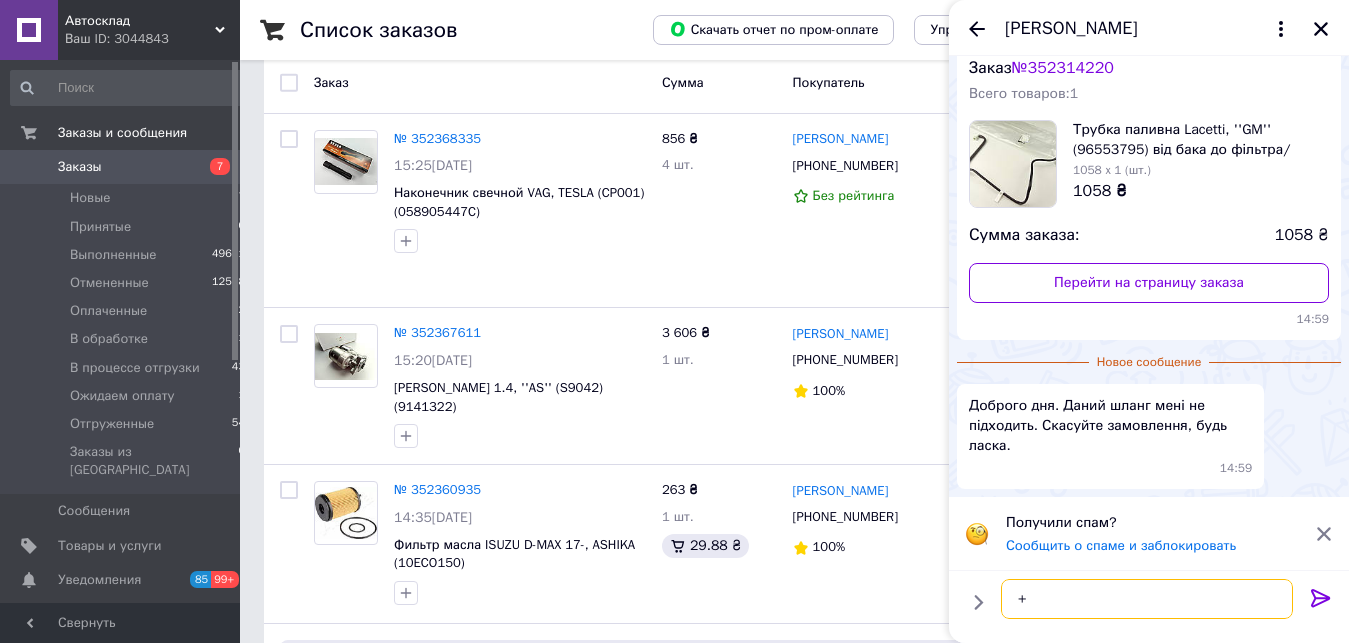 type on "+" 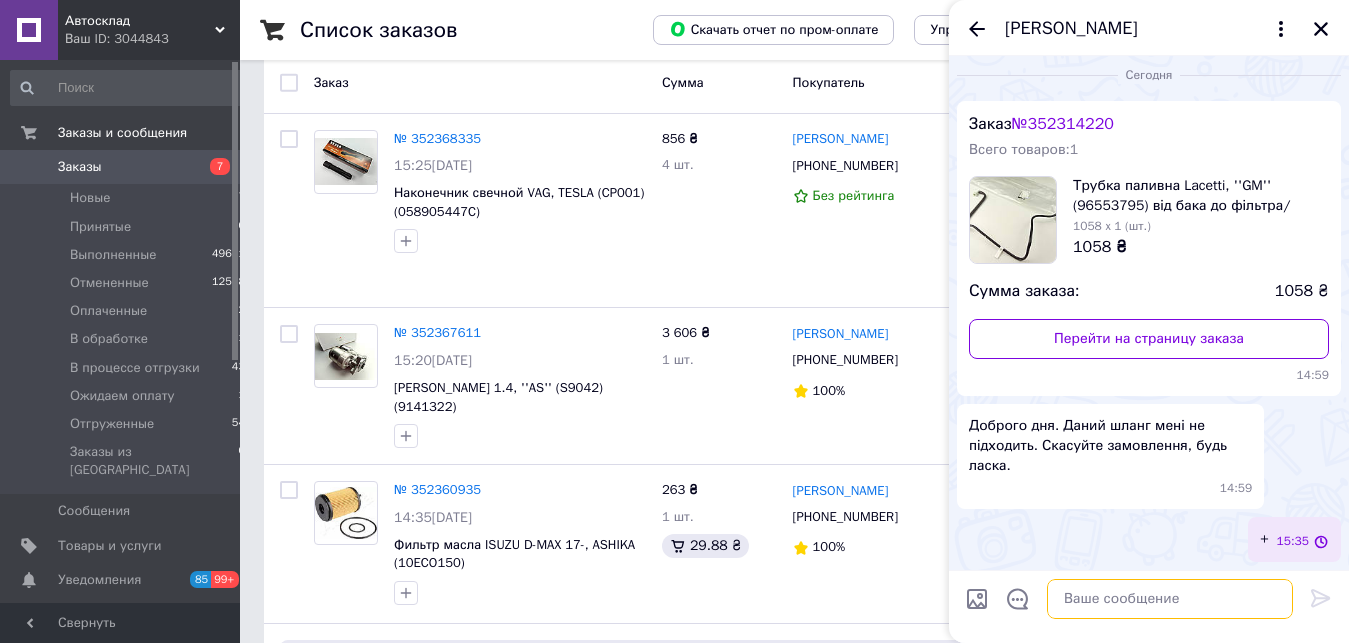 scroll, scrollTop: 7, scrollLeft: 0, axis: vertical 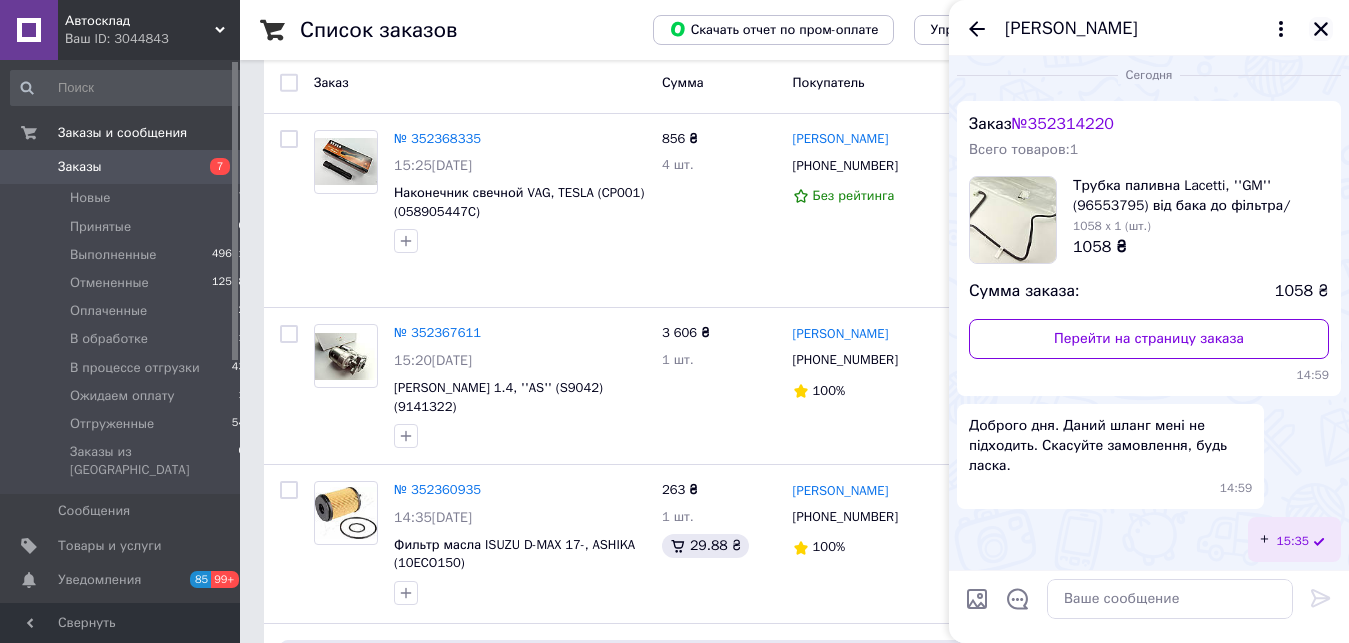 click 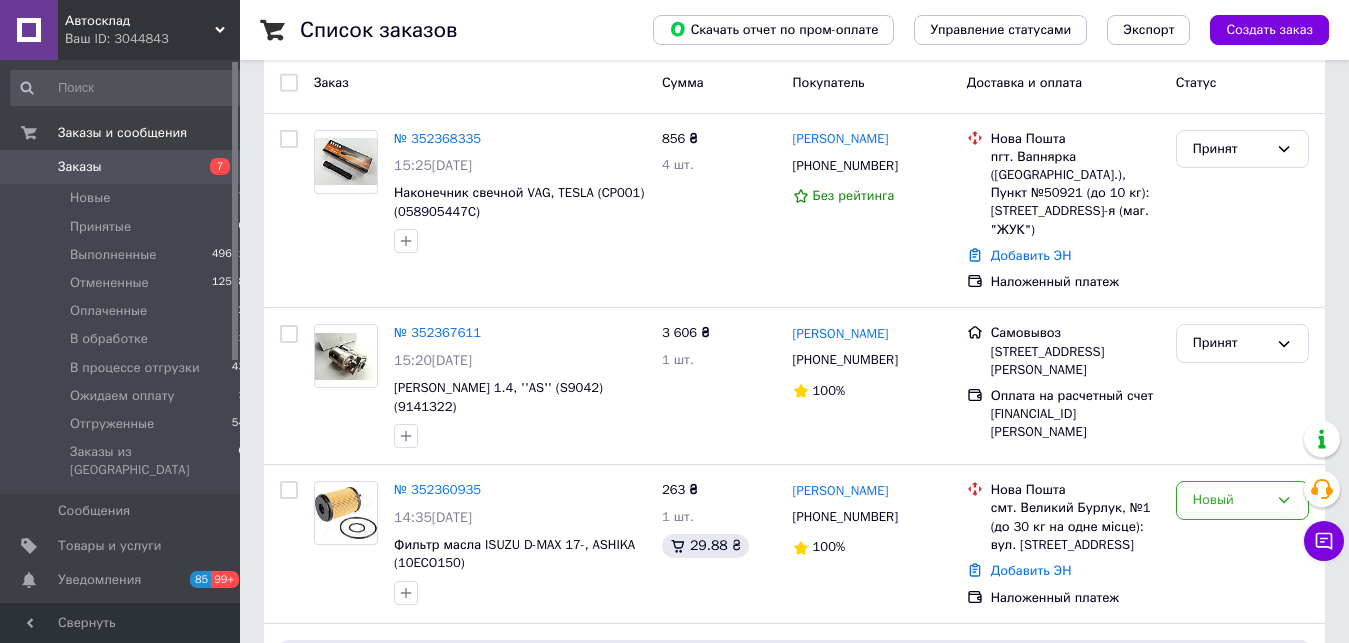 click on "Заказы" at bounding box center [80, 167] 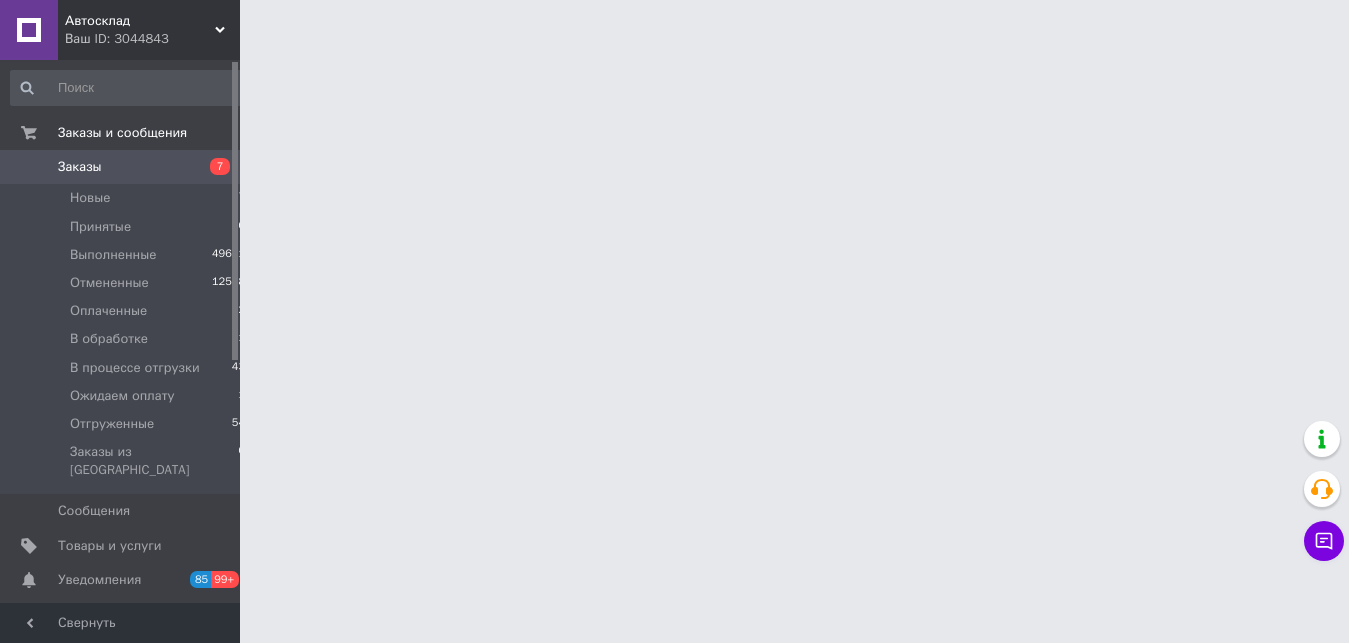 scroll, scrollTop: 0, scrollLeft: 0, axis: both 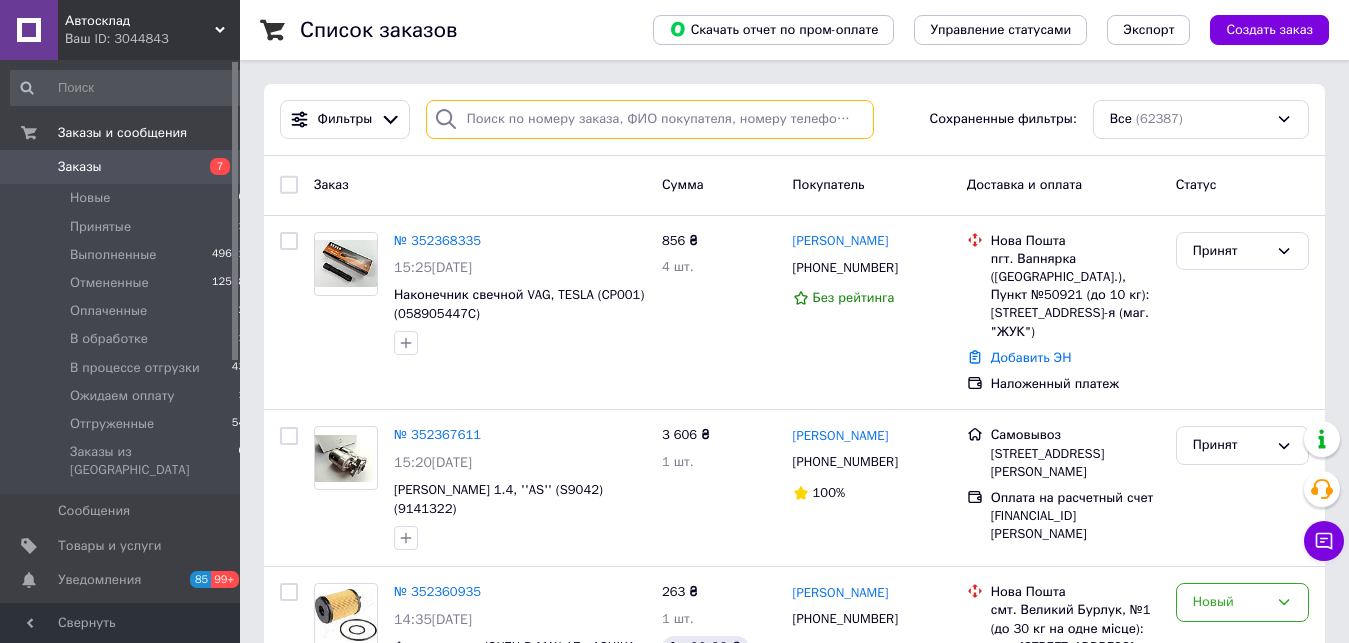 click at bounding box center [650, 119] 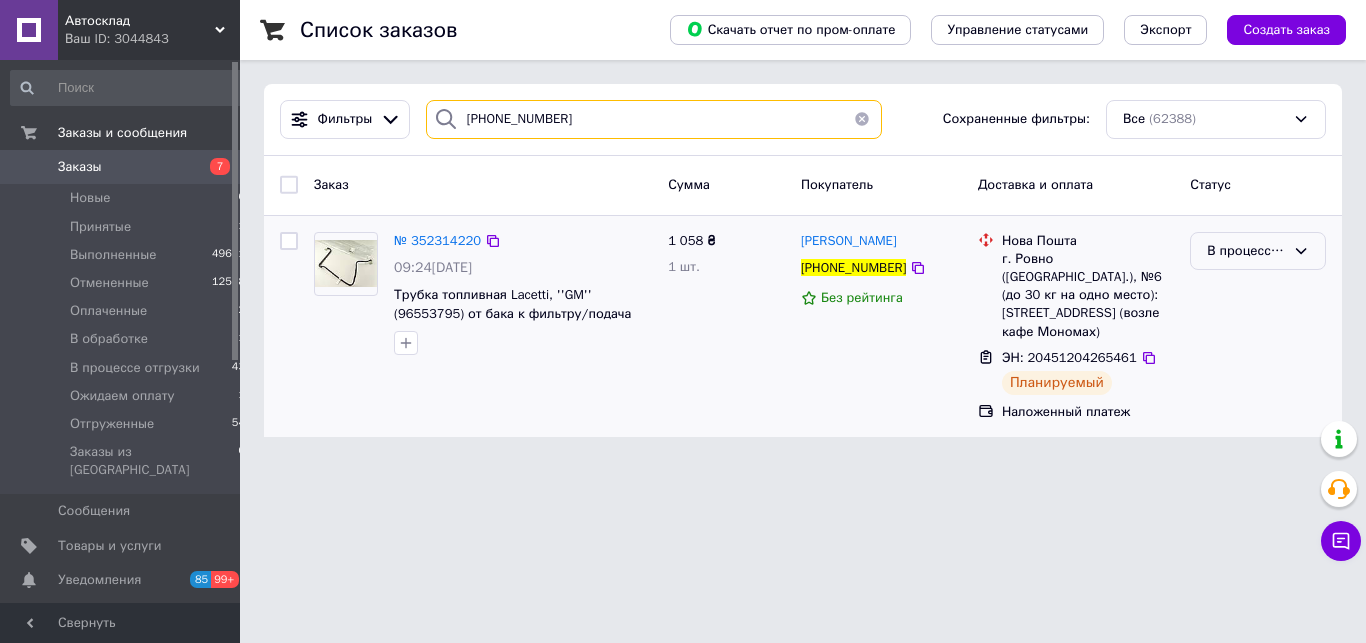 type on "[PHONE_NUMBER]" 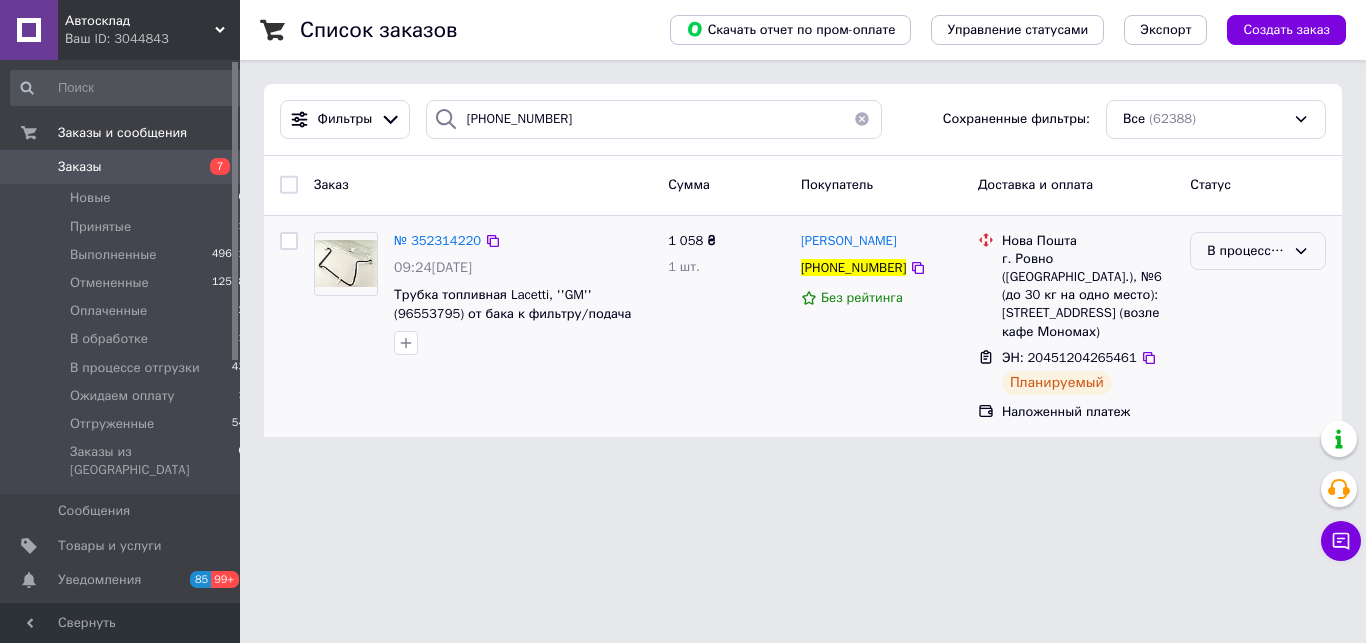 click on "В процессе отгрузки" at bounding box center [1246, 251] 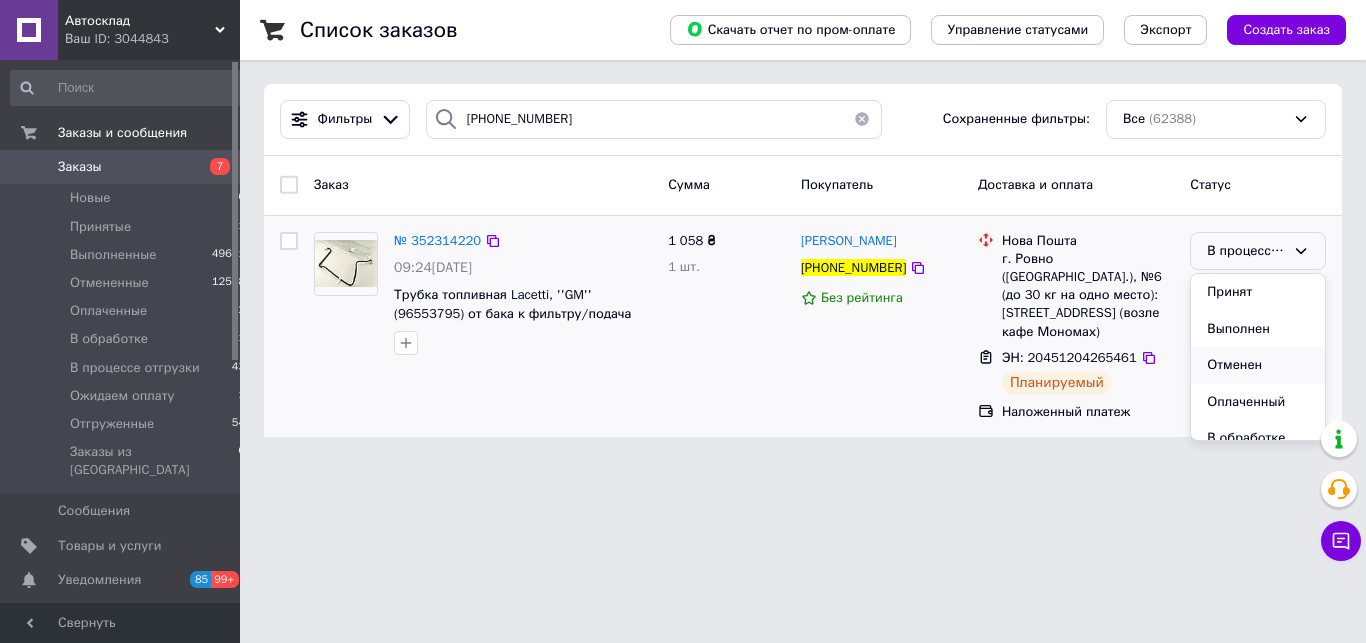 click on "Отменен" at bounding box center [1258, 365] 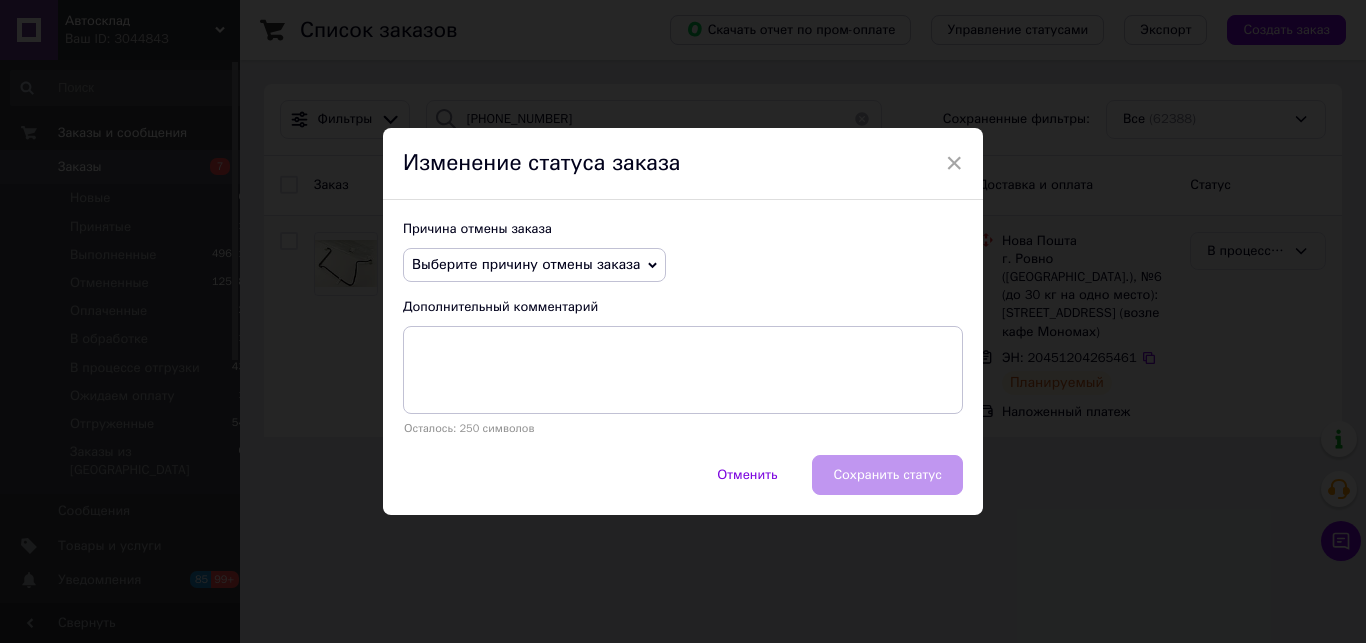 click on "Выберите причину отмены заказа" at bounding box center (526, 264) 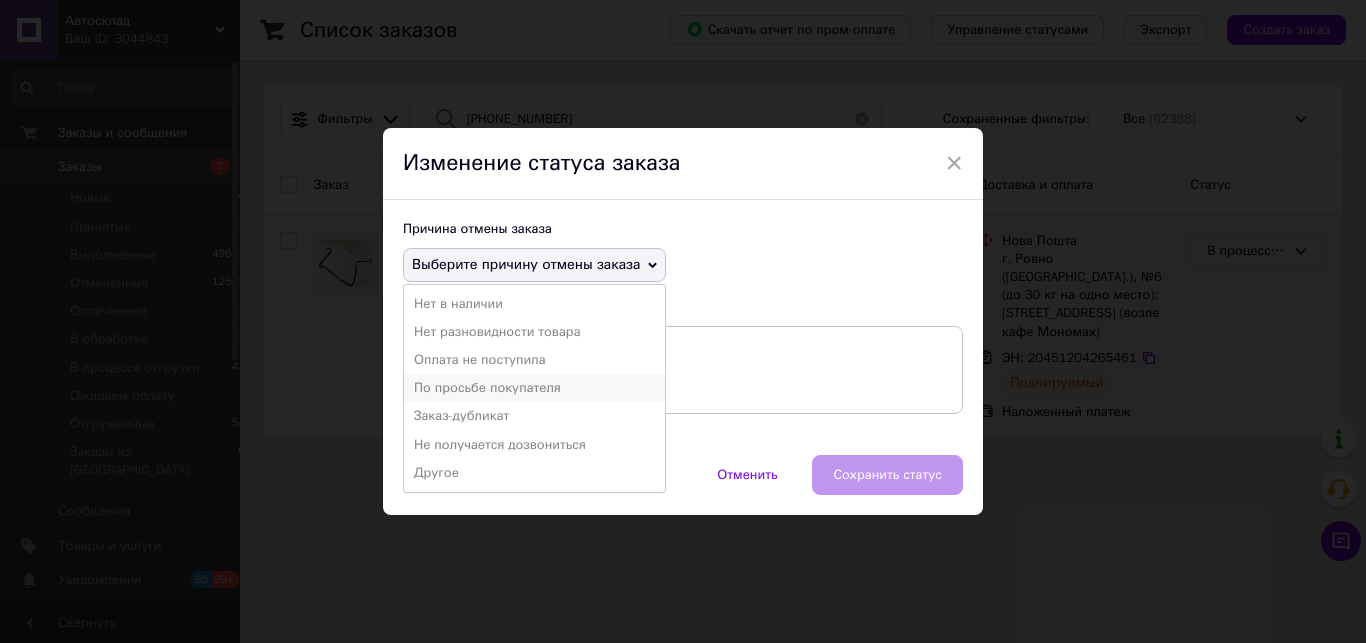 click on "По просьбе покупателя" at bounding box center [534, 388] 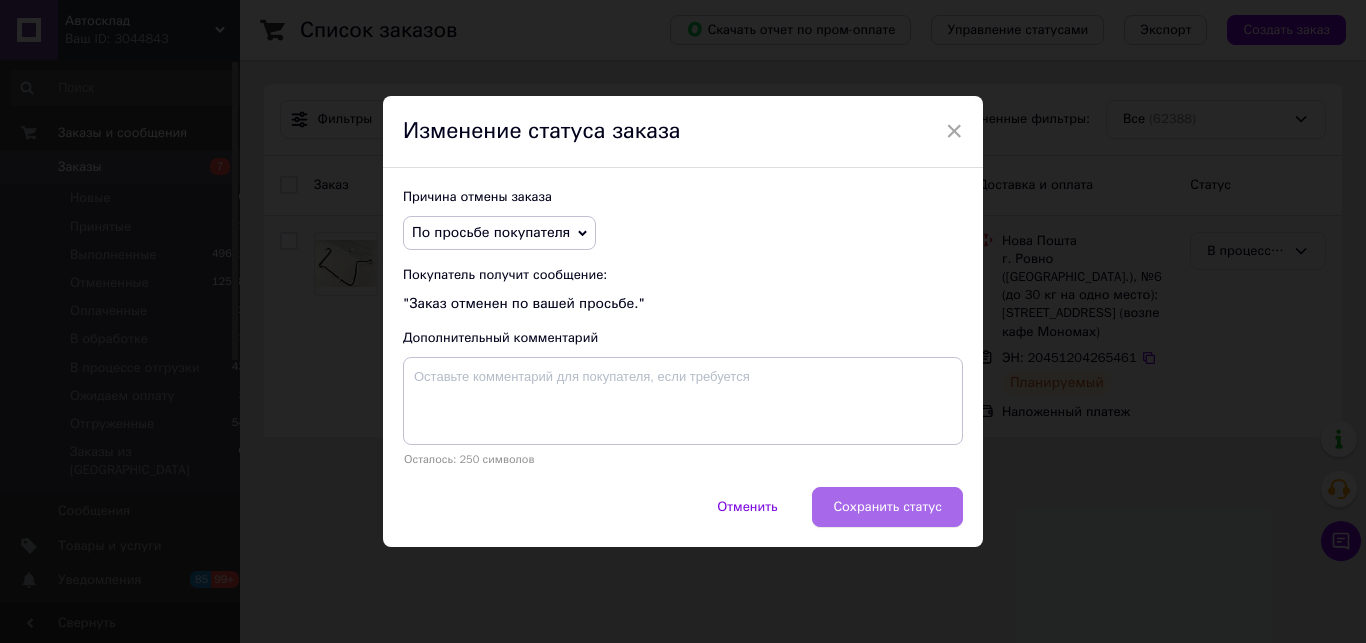 click on "Сохранить статус" at bounding box center [887, 507] 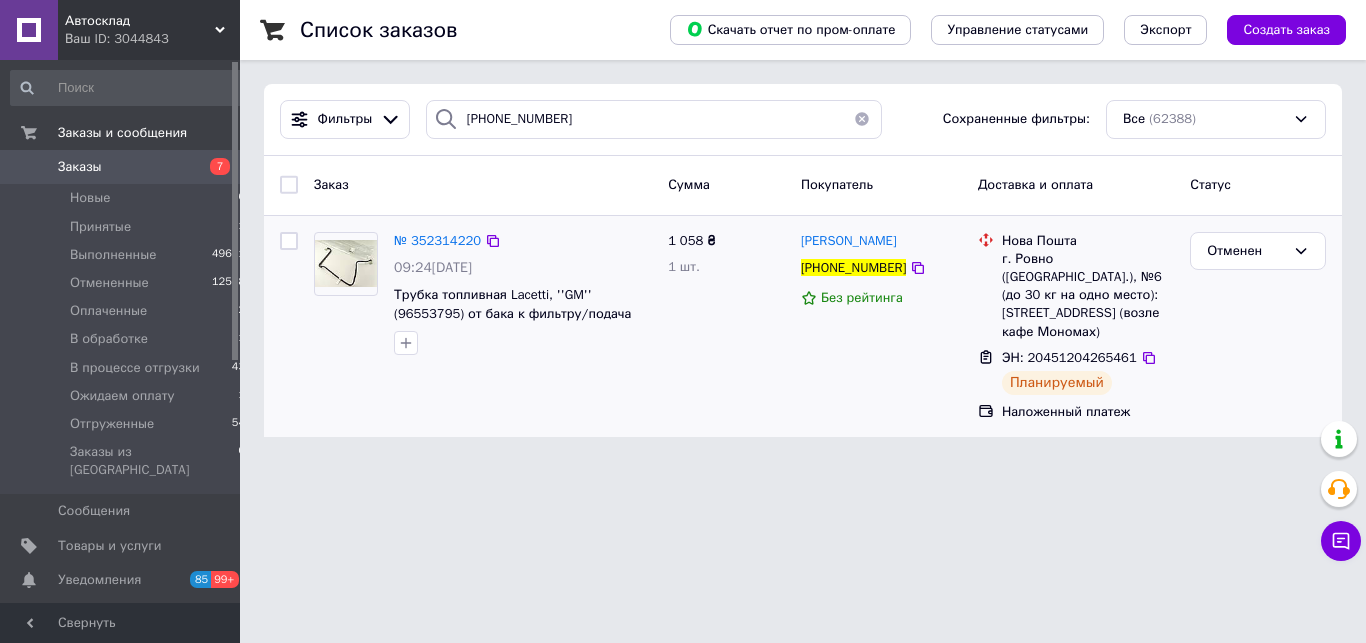 click on "Заказы" at bounding box center [80, 167] 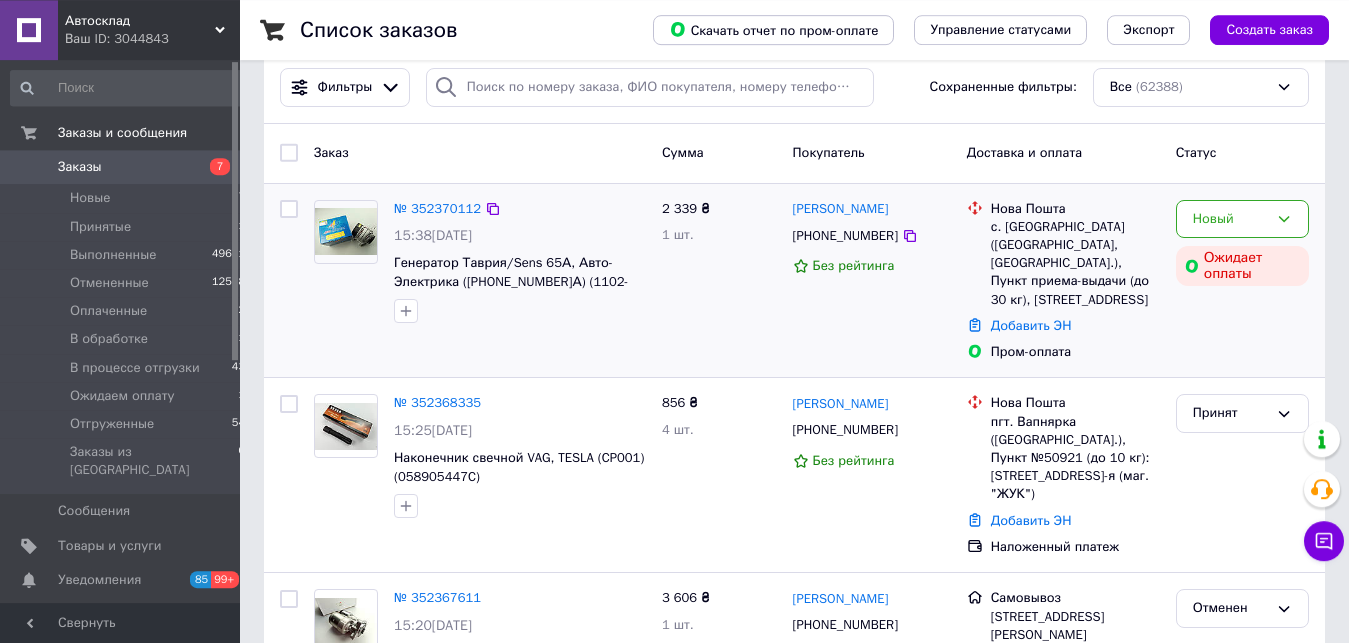 scroll, scrollTop: 0, scrollLeft: 0, axis: both 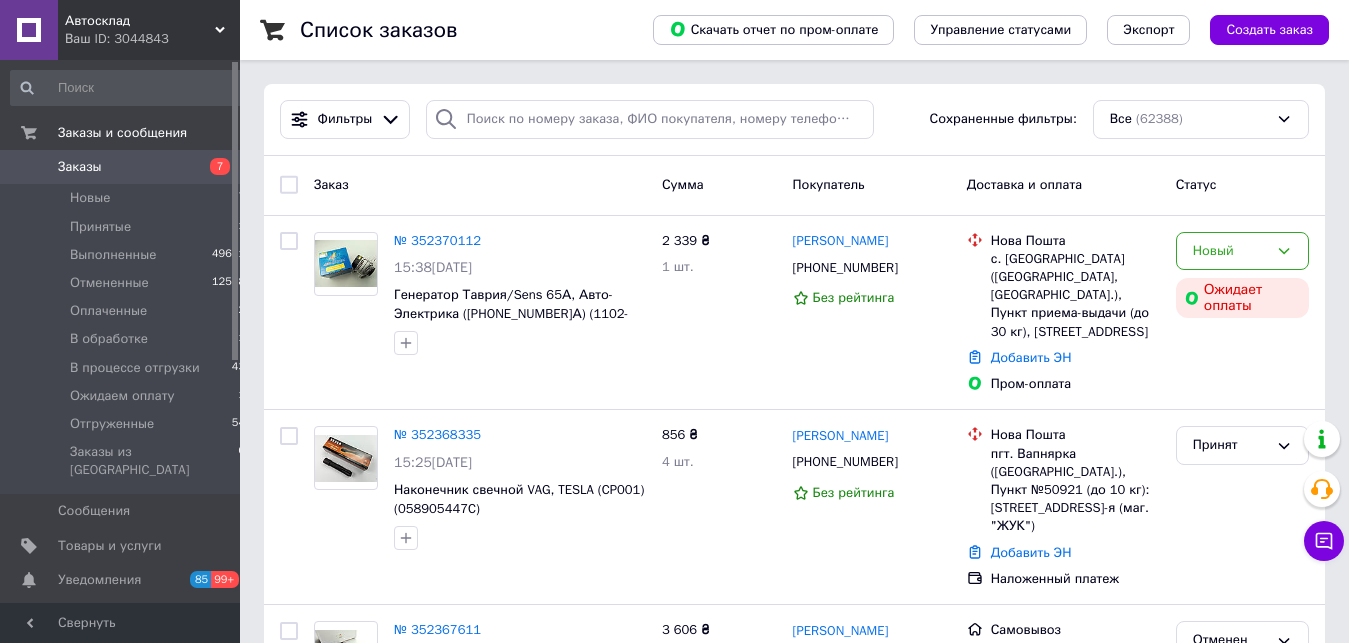 click on "Заказы" at bounding box center [121, 167] 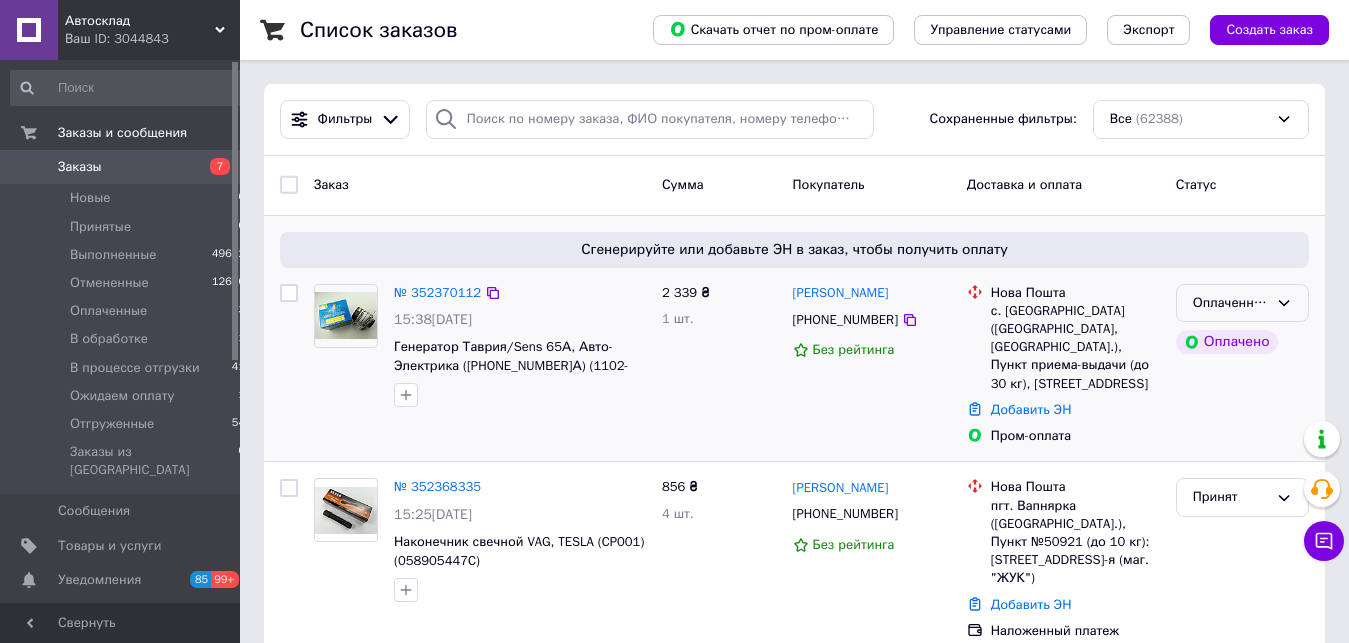 click on "Оплаченный" at bounding box center (1230, 303) 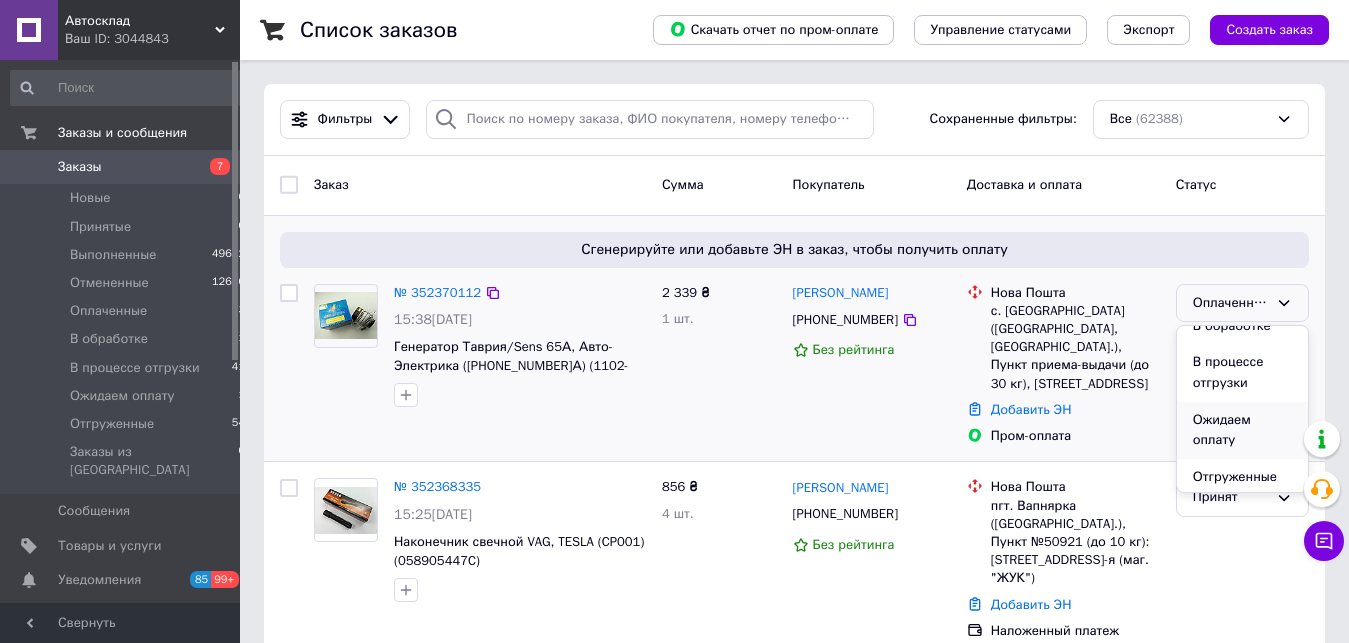 scroll, scrollTop: 131, scrollLeft: 0, axis: vertical 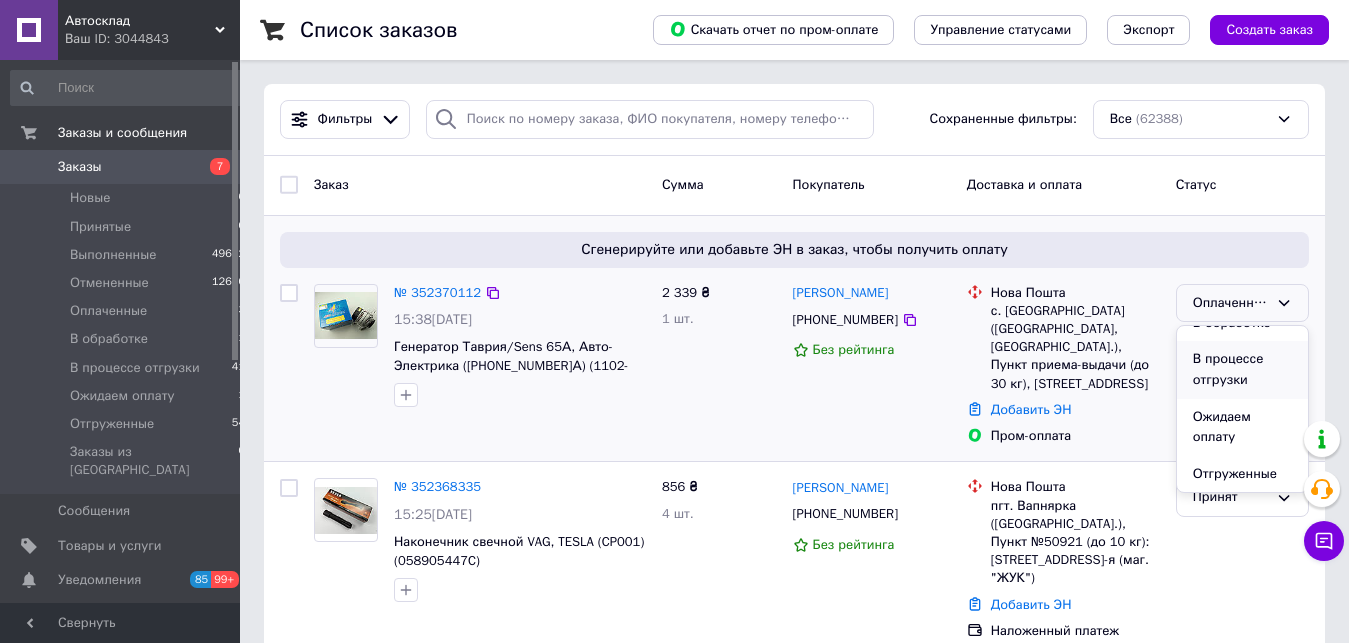click on "В процессе отгрузки" at bounding box center (1242, 369) 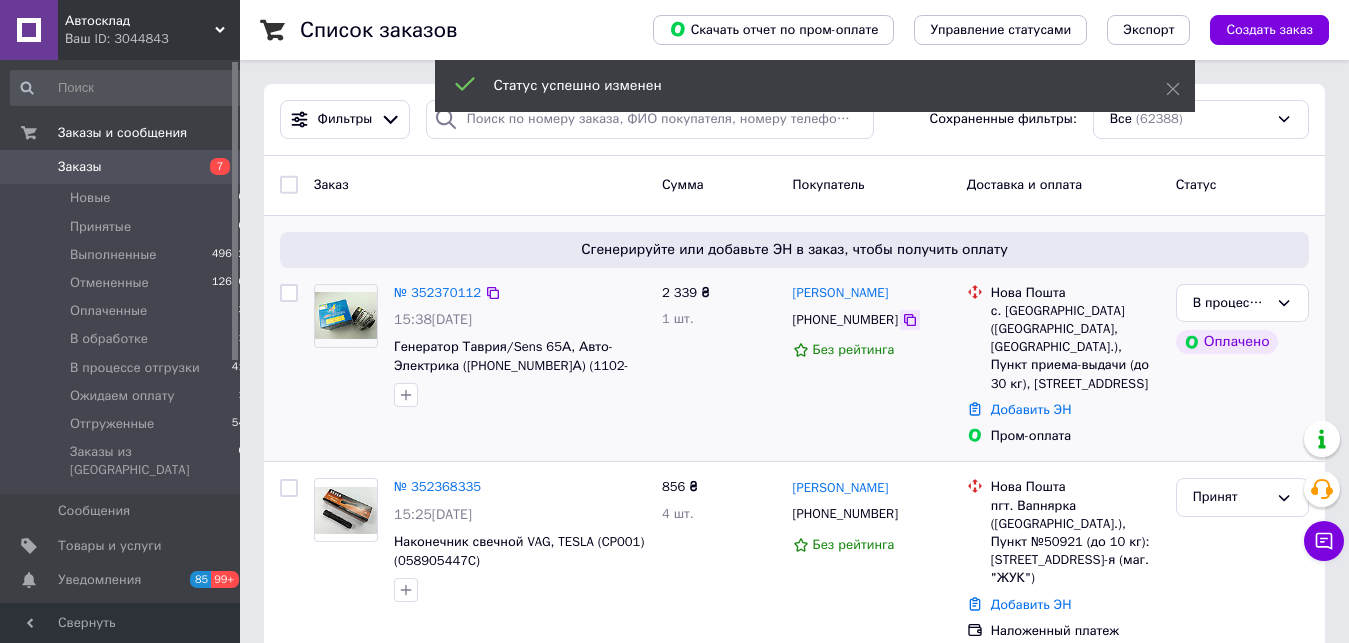 click 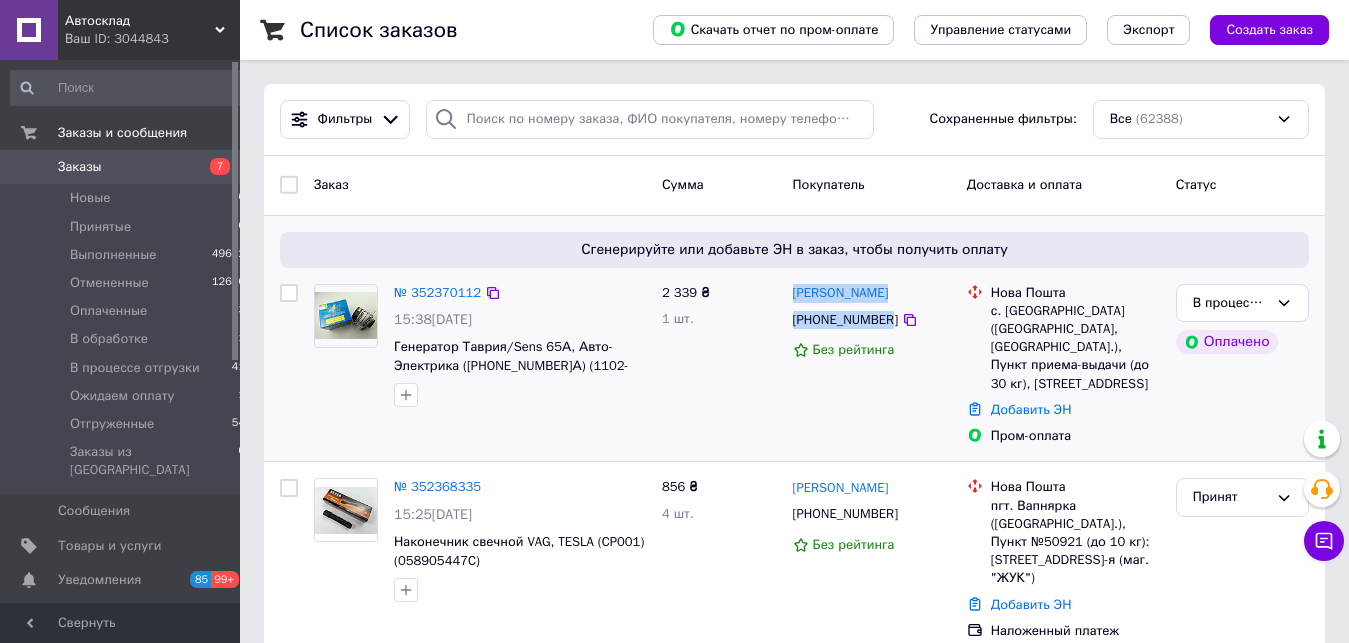 drag, startPoint x: 792, startPoint y: 277, endPoint x: 883, endPoint y: 327, distance: 103.8316 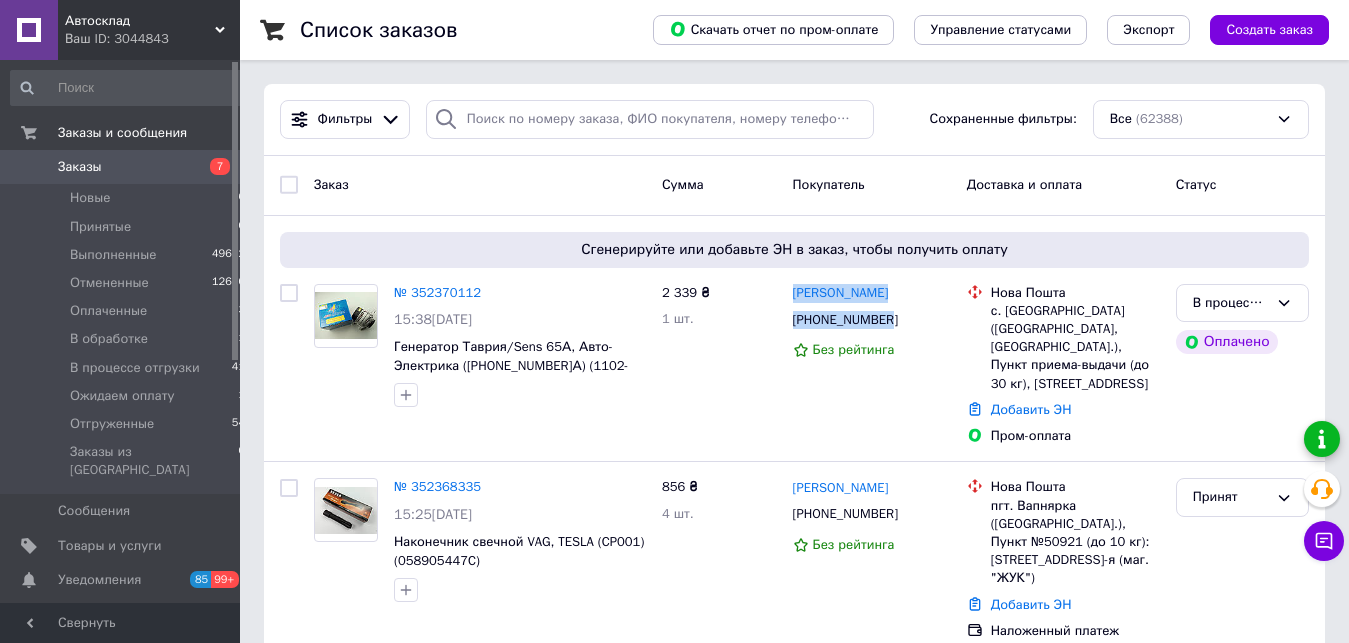 copy on "[PERSON_NAME] [PHONE_NUMBER]" 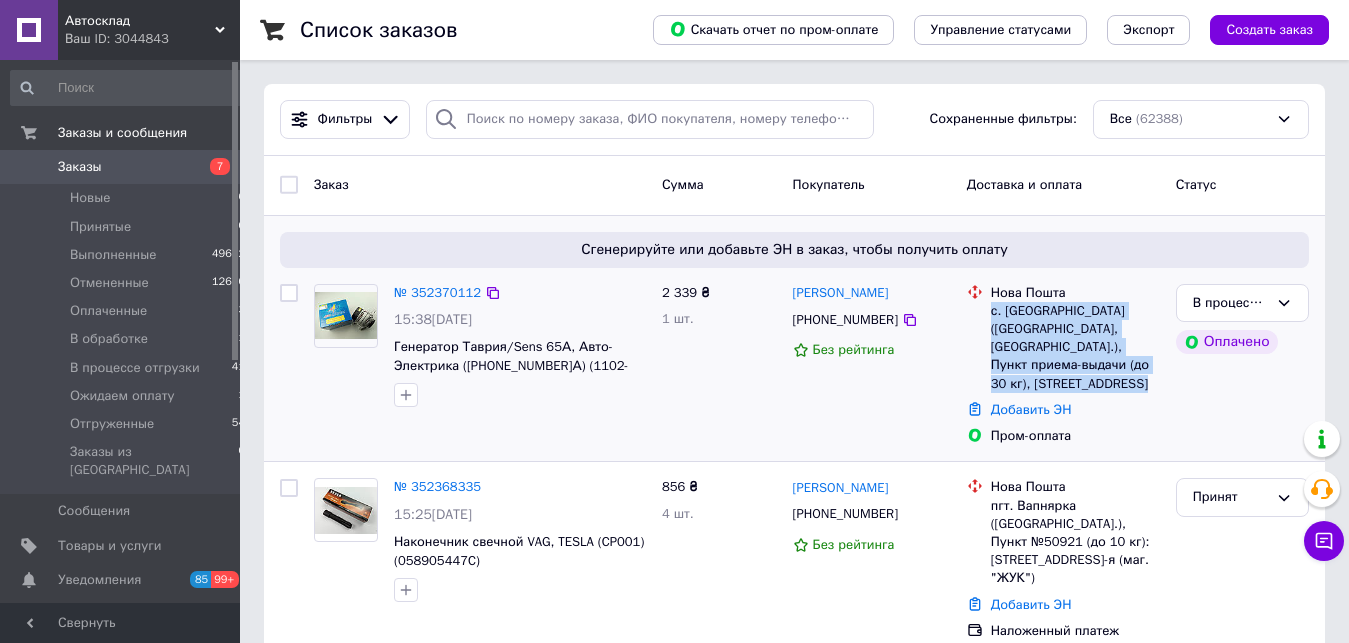 drag, startPoint x: 991, startPoint y: 310, endPoint x: 1151, endPoint y: 386, distance: 177.13272 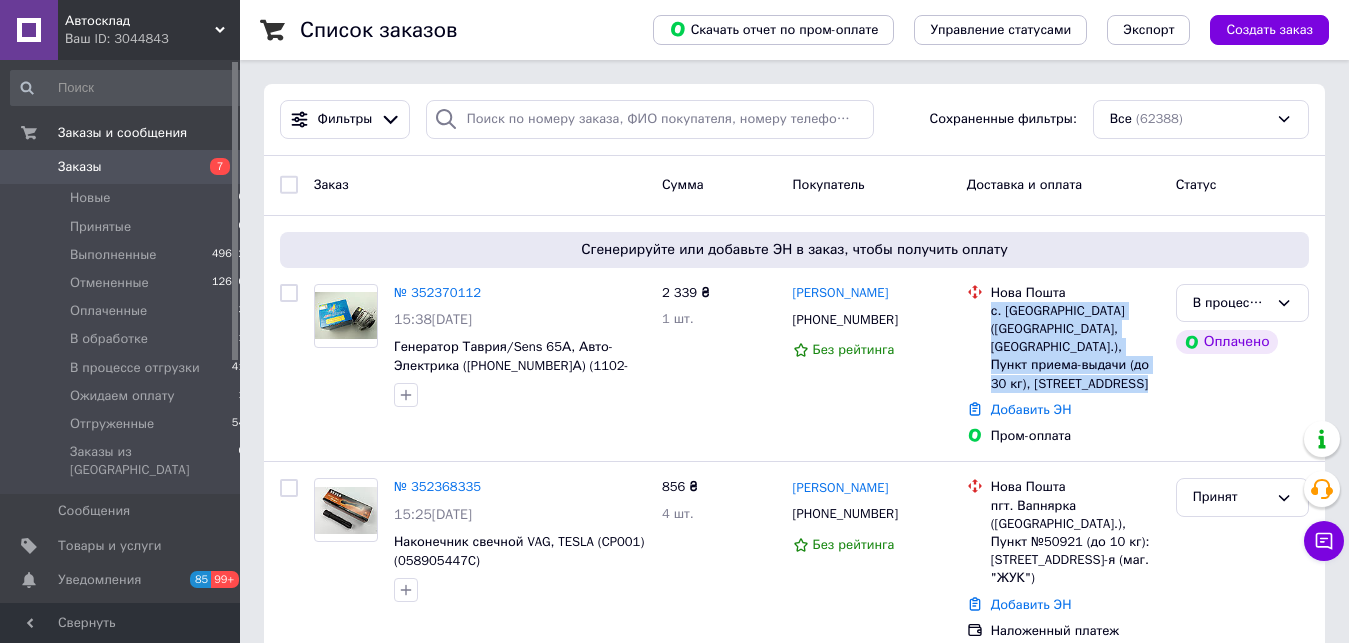 copy on "с. [GEOGRAPHIC_DATA] ([GEOGRAPHIC_DATA], [GEOGRAPHIC_DATA].), Пункт приема-выдачи (до 30 кг), [STREET_ADDRESS]" 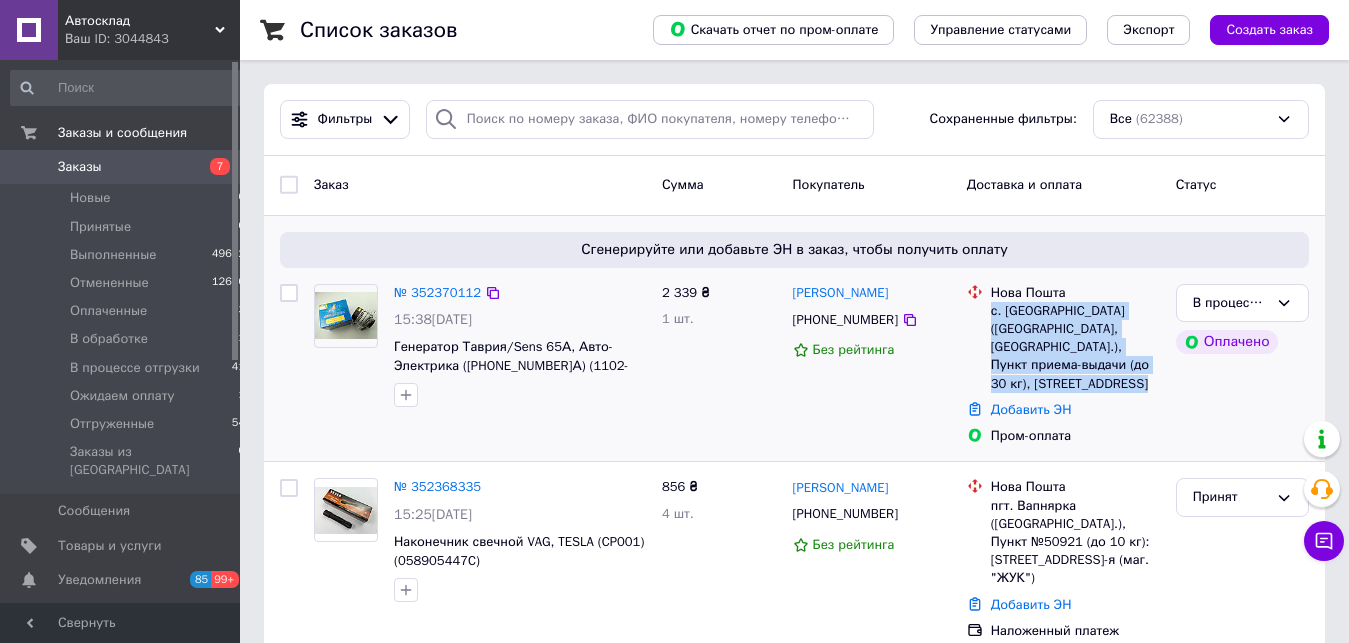 click on "с. [GEOGRAPHIC_DATA] ([GEOGRAPHIC_DATA], [GEOGRAPHIC_DATA].), Пункт приема-выдачи (до 30 кг), [STREET_ADDRESS]" at bounding box center [1075, 347] 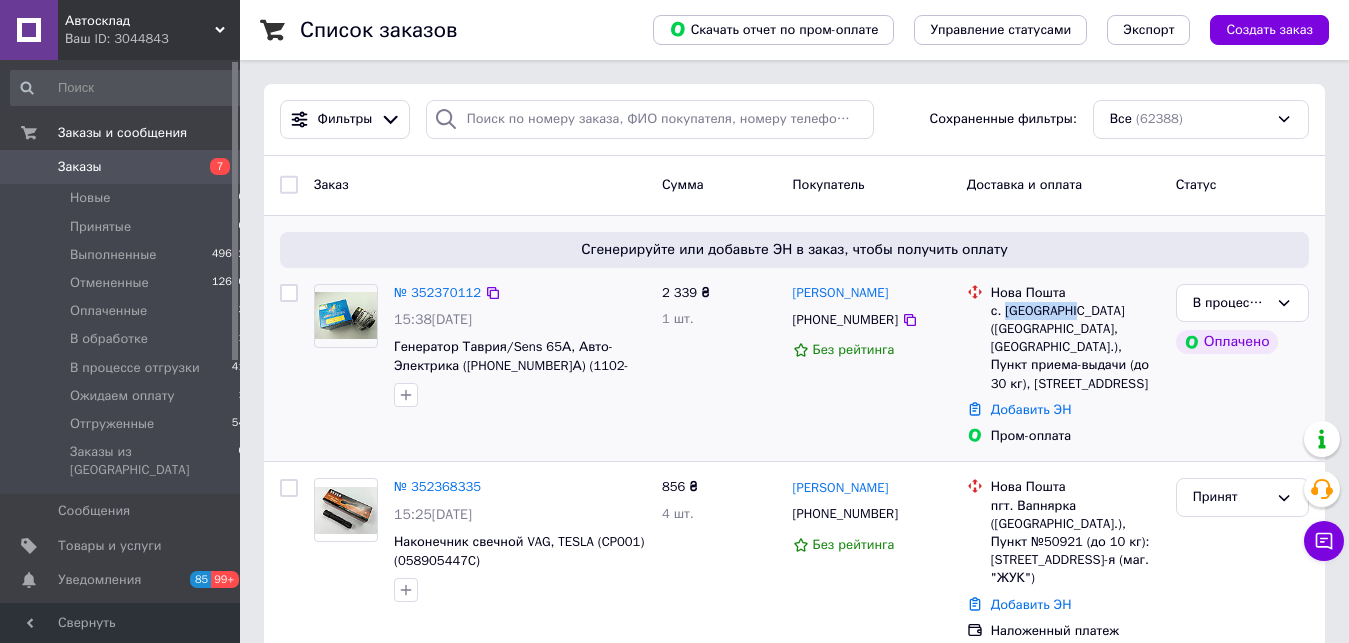 click on "с. [GEOGRAPHIC_DATA] ([GEOGRAPHIC_DATA], [GEOGRAPHIC_DATA].), Пункт приема-выдачи (до 30 кг), [STREET_ADDRESS]" at bounding box center [1075, 347] 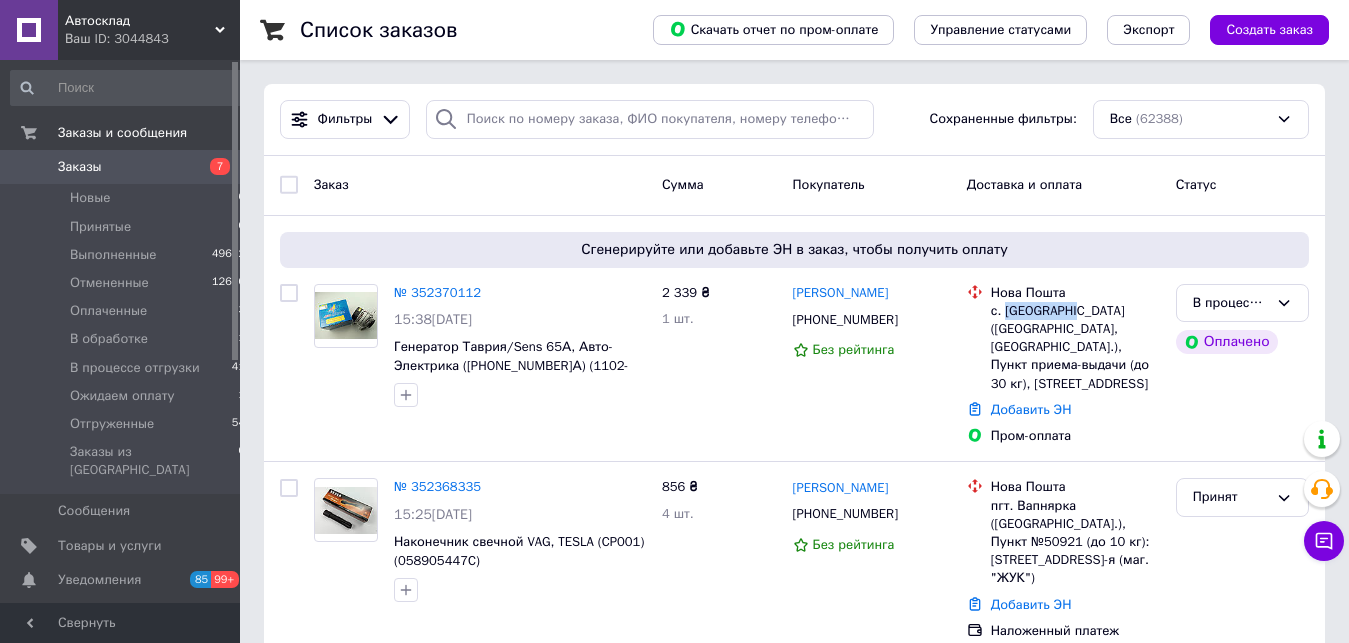 copy on "Шевченково" 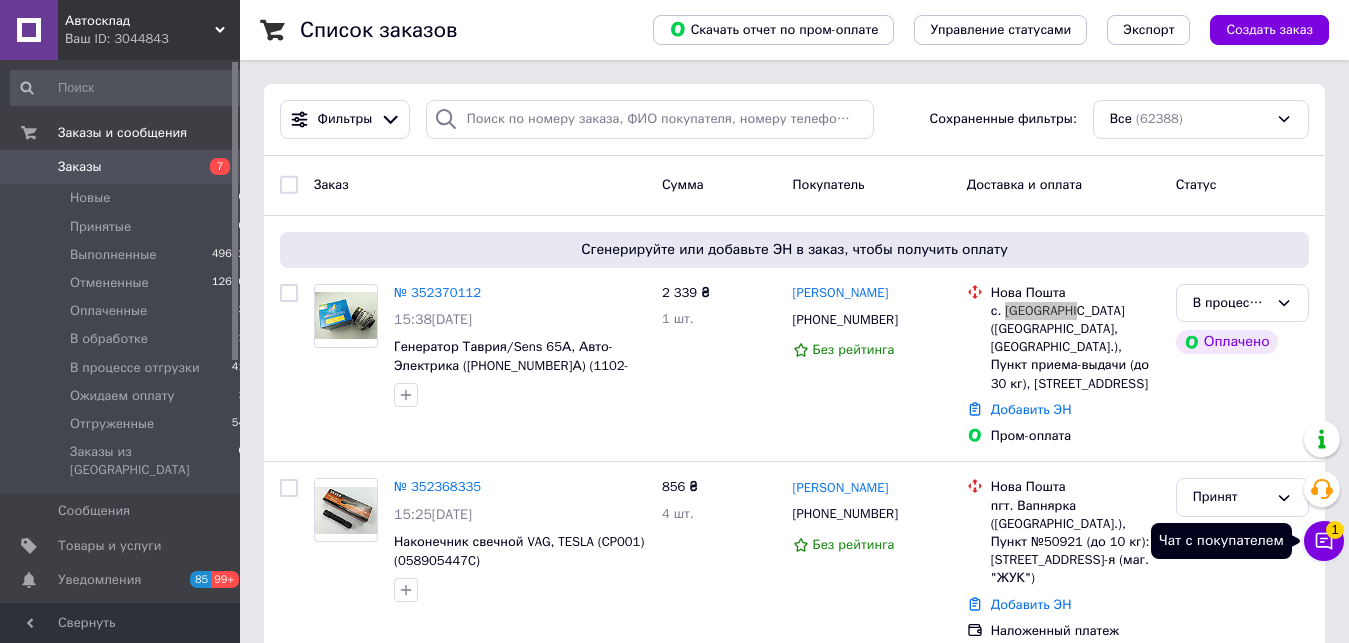 click 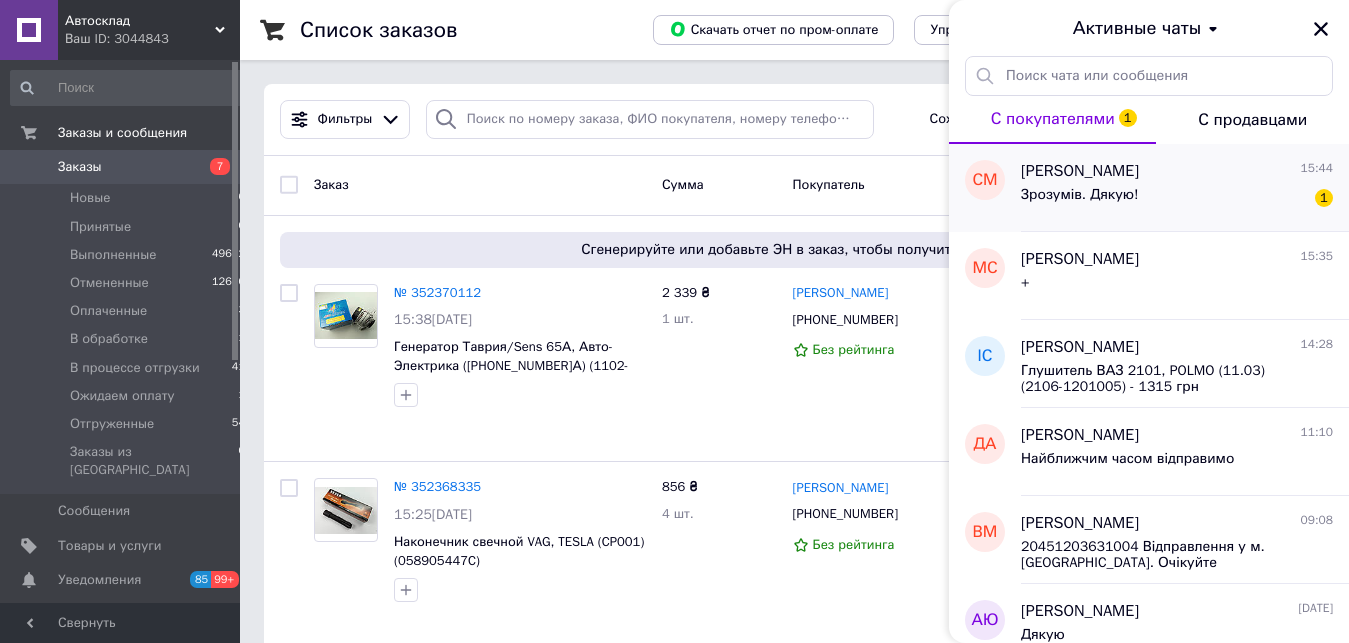 click on "Зрозумів.  Дякую! 1" at bounding box center (1177, 199) 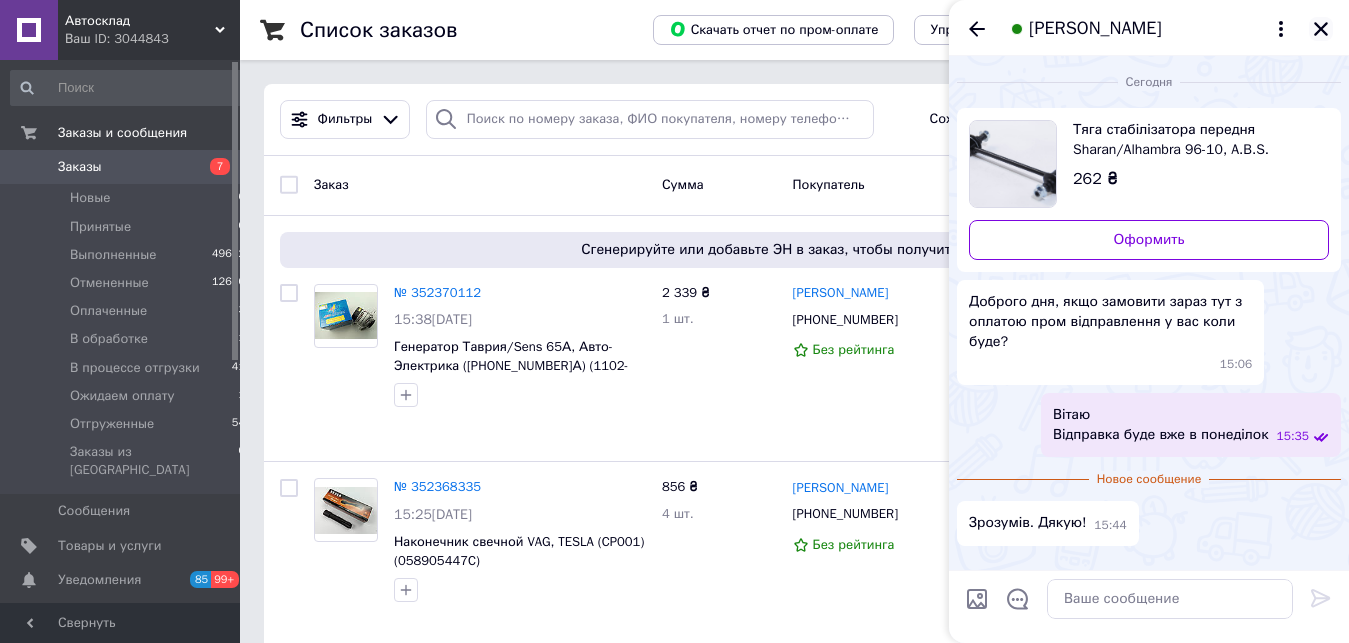 click 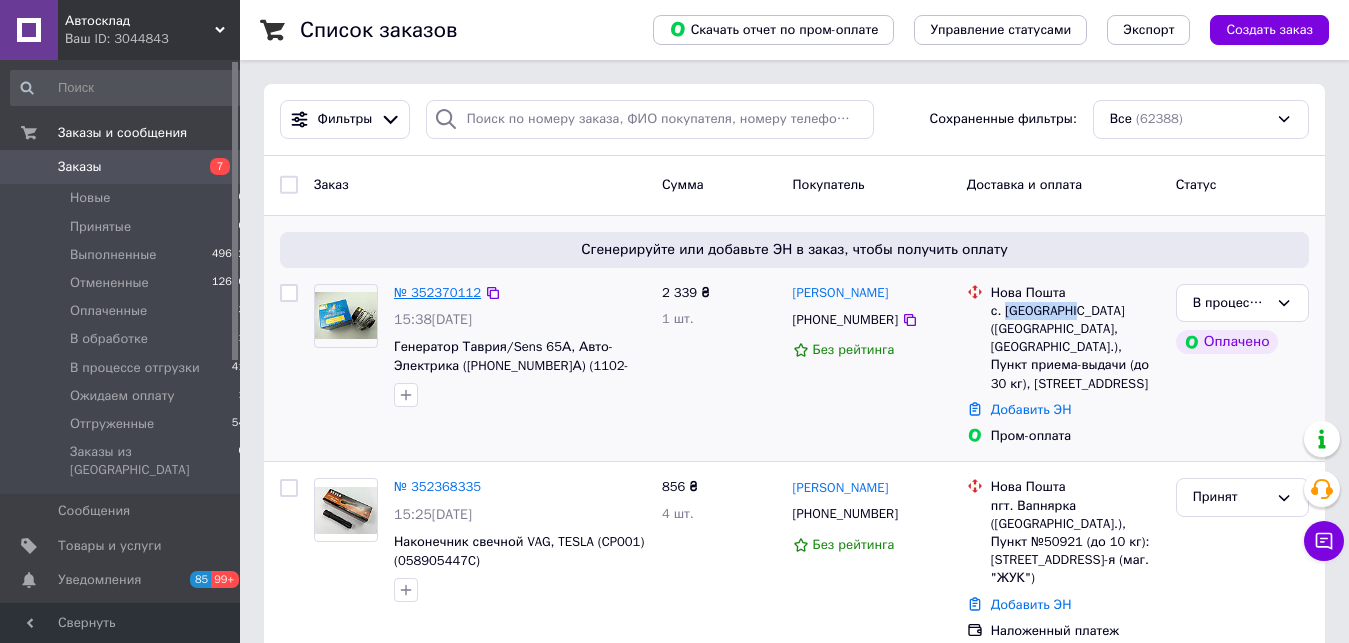 click on "№ 352370112" at bounding box center [437, 292] 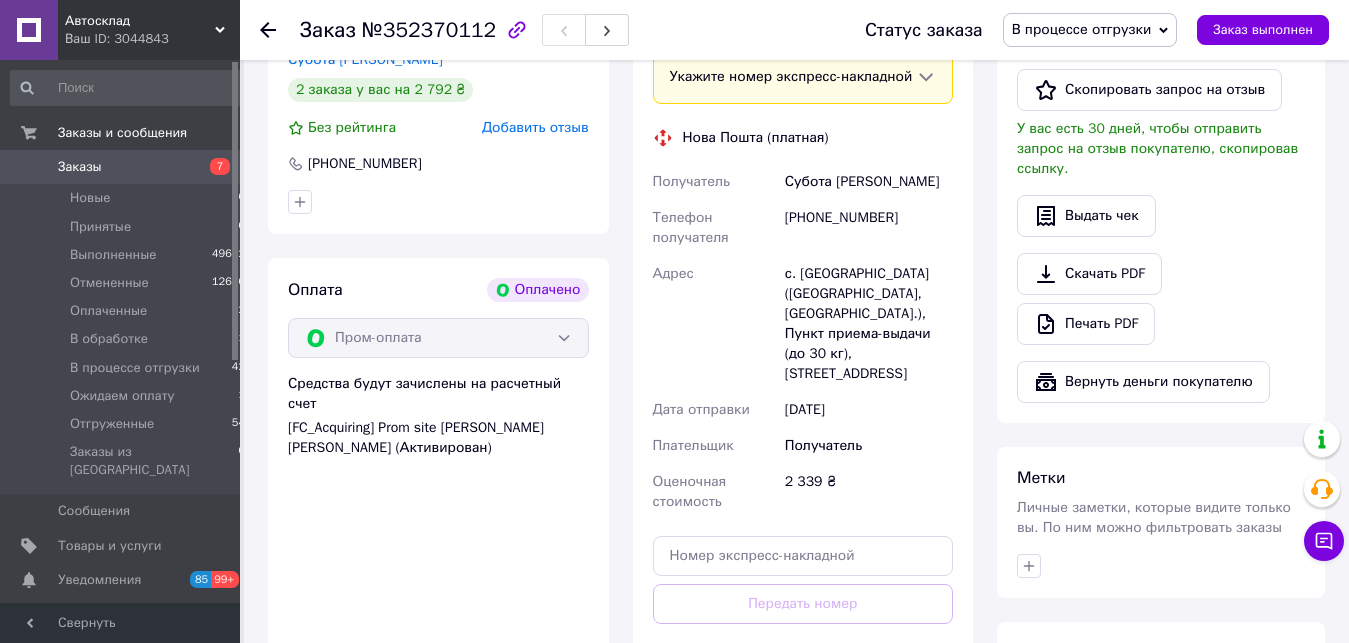 scroll, scrollTop: 0, scrollLeft: 0, axis: both 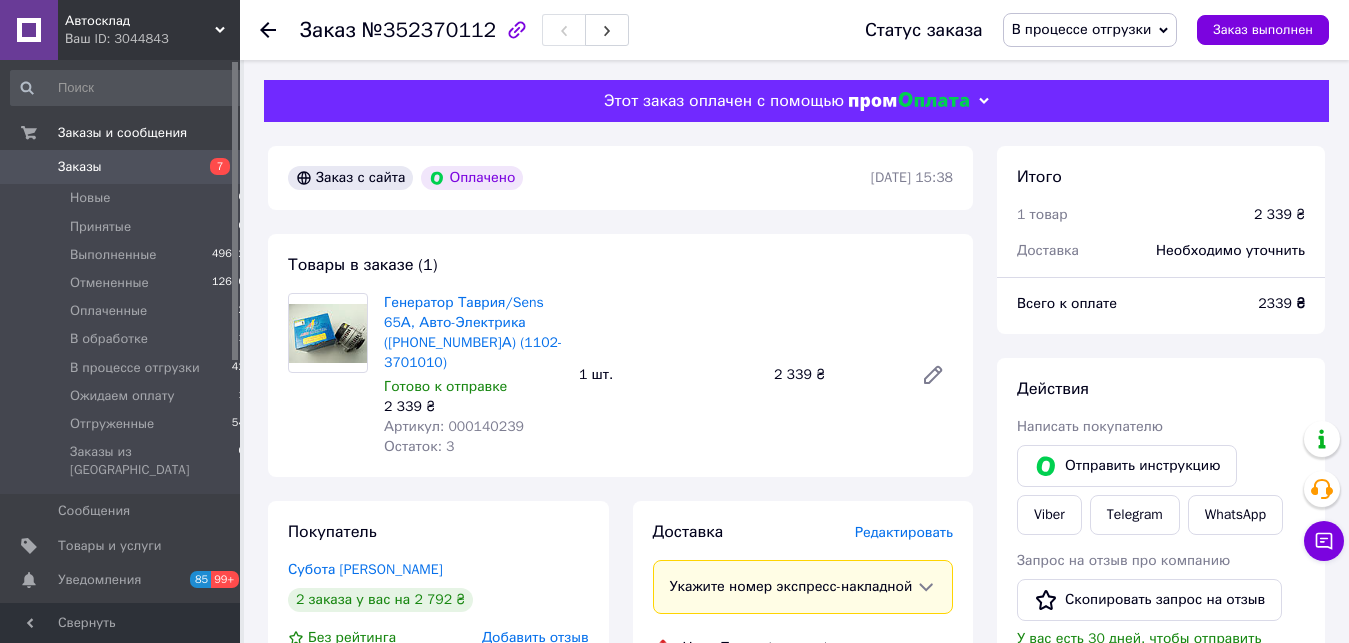 click on "Заказы" at bounding box center [80, 167] 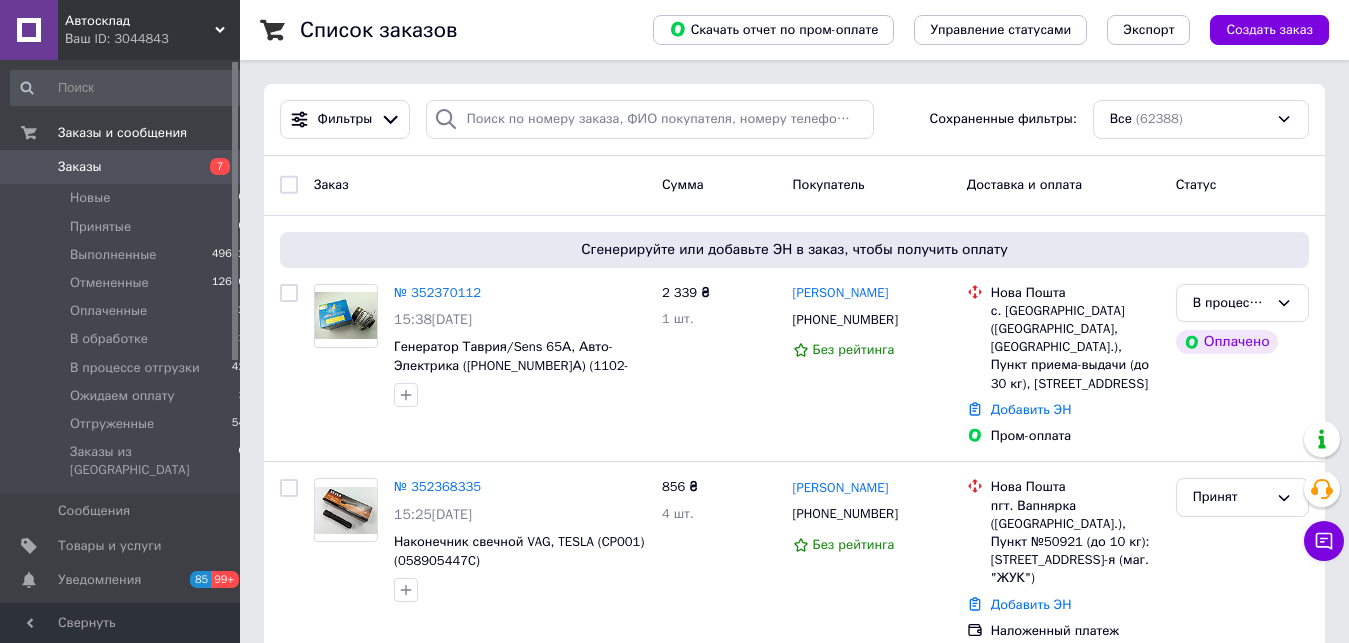 click on "Заказы" at bounding box center (121, 167) 